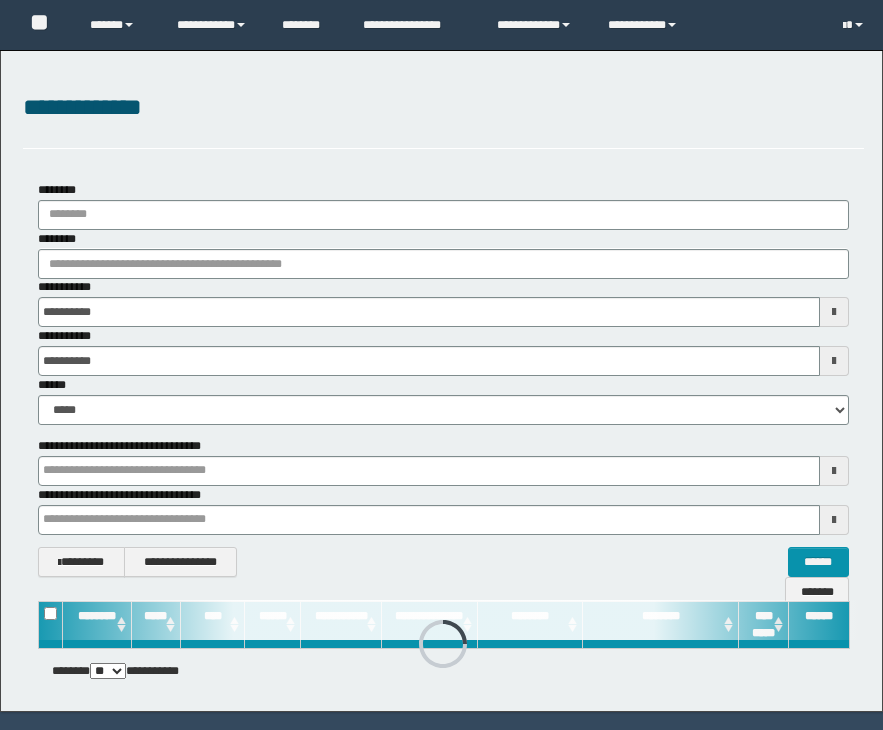 scroll, scrollTop: 0, scrollLeft: 0, axis: both 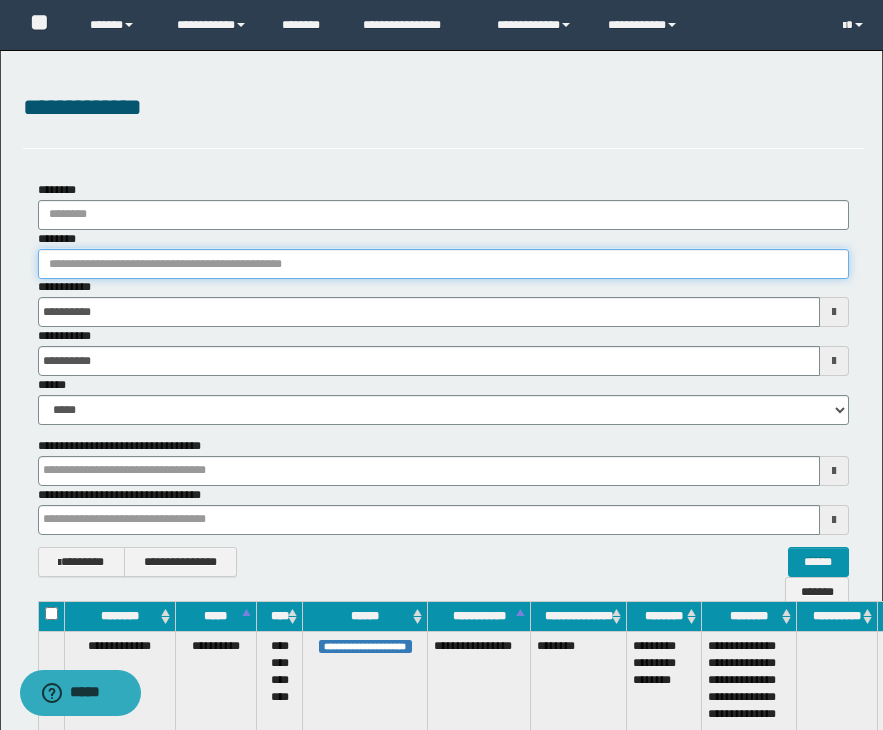 click on "********" at bounding box center [443, 264] 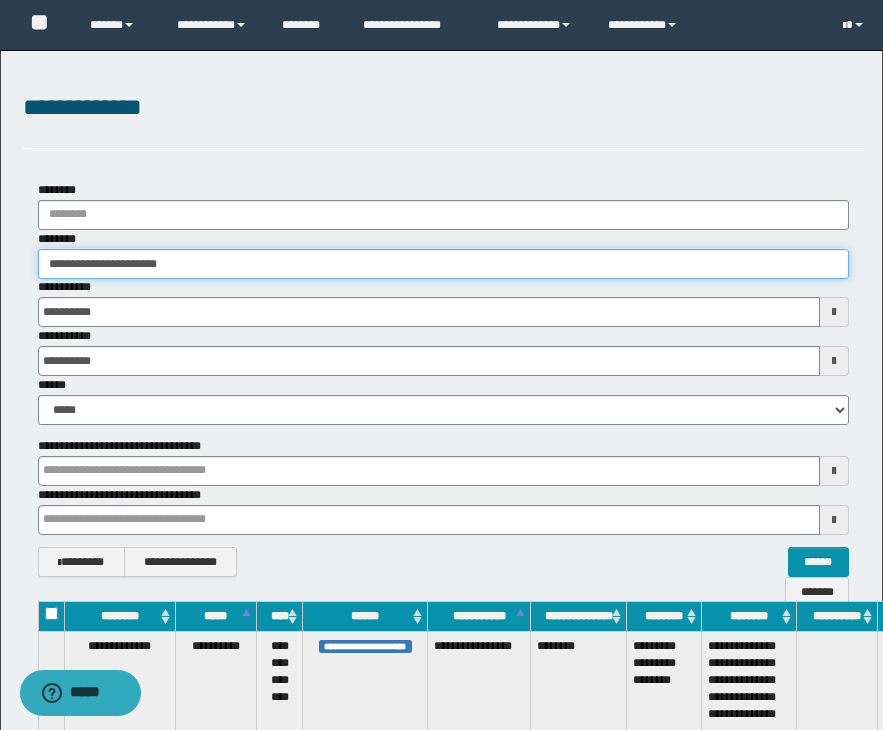 click on "**********" at bounding box center (443, 264) 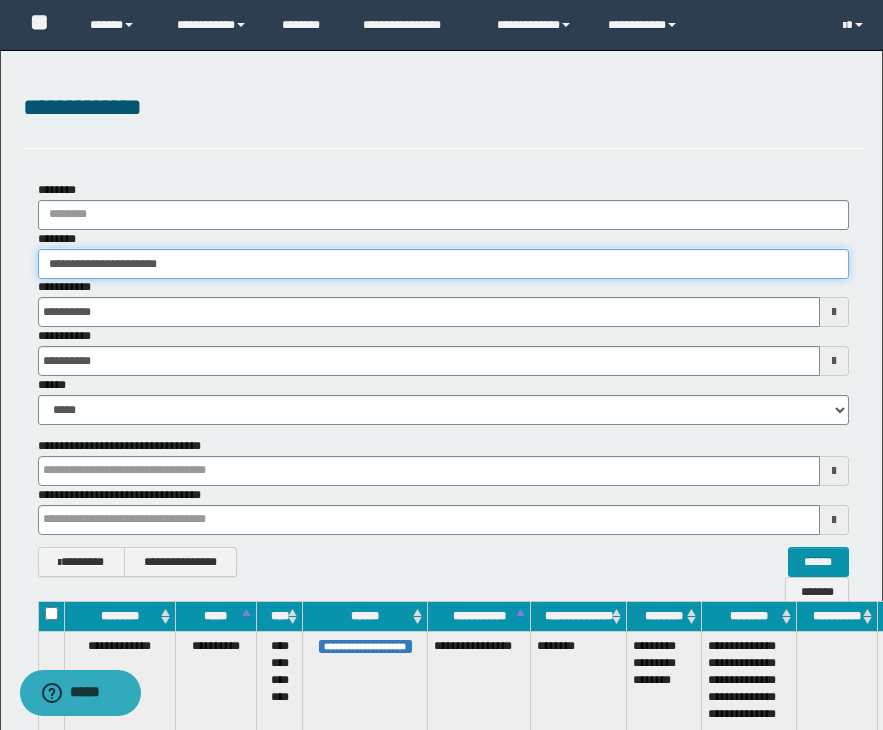 type on "**********" 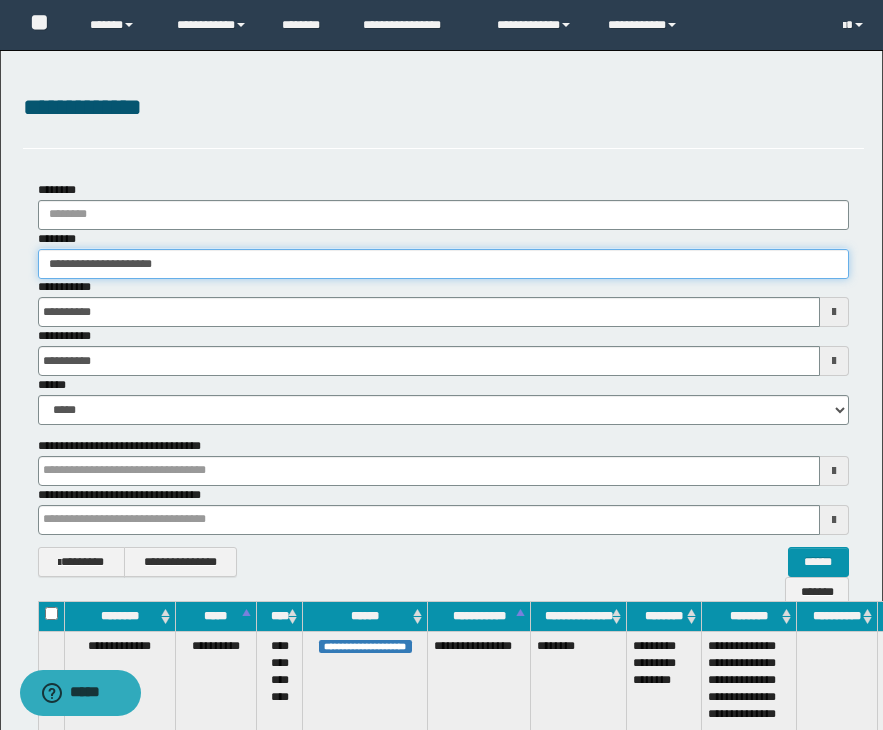 type on "**********" 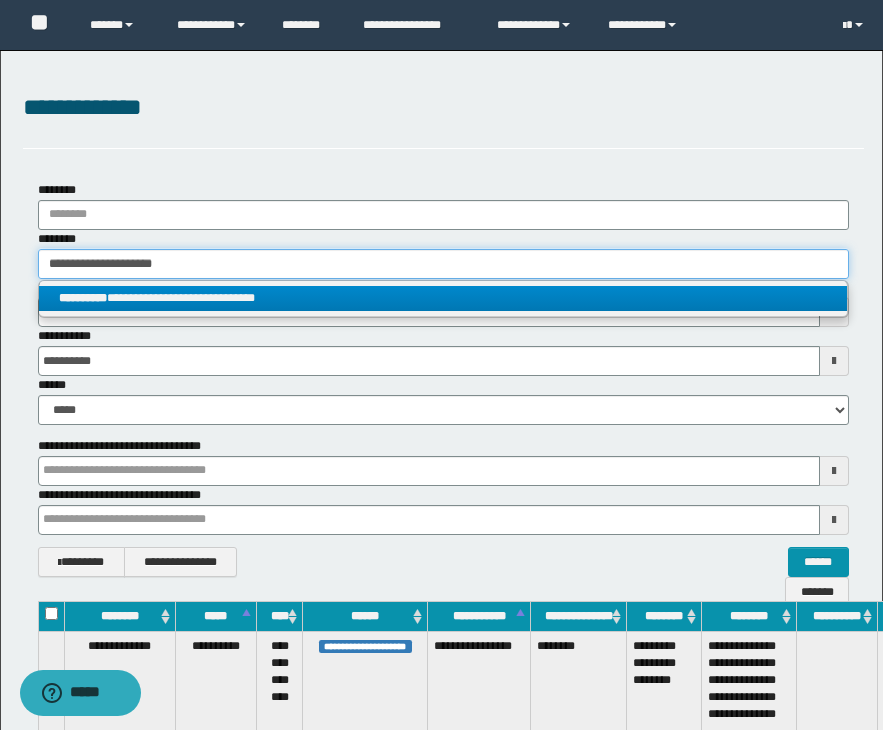 type on "**********" 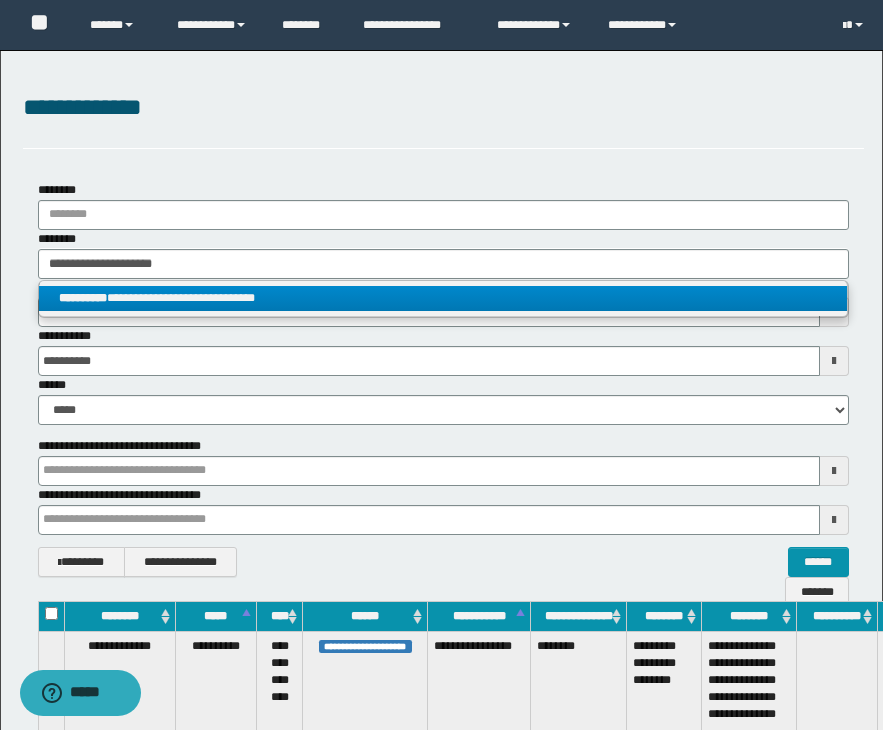 click on "**********" at bounding box center (443, 298) 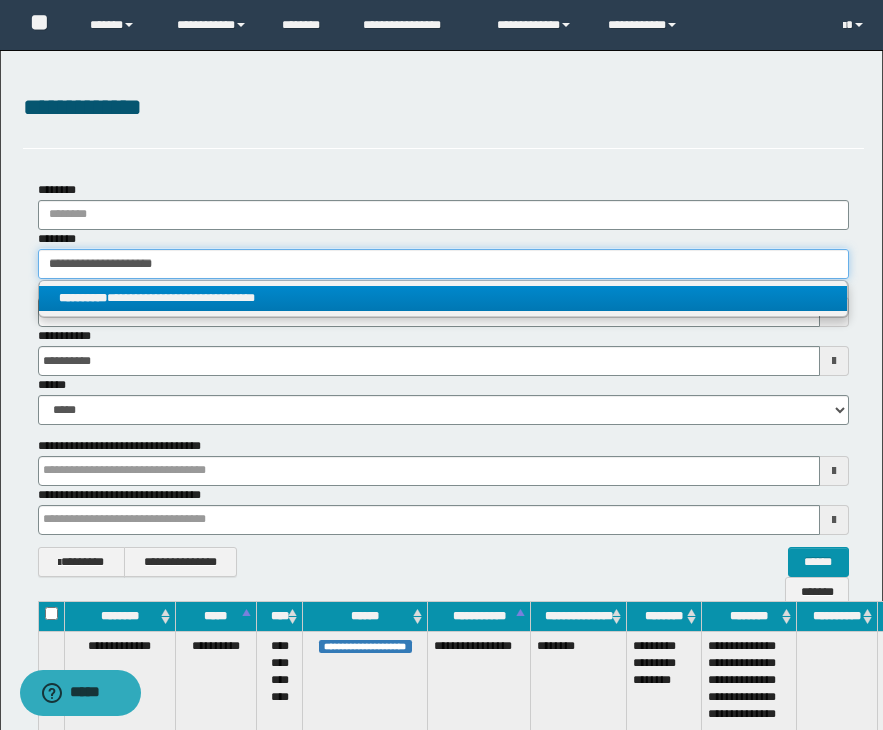 type 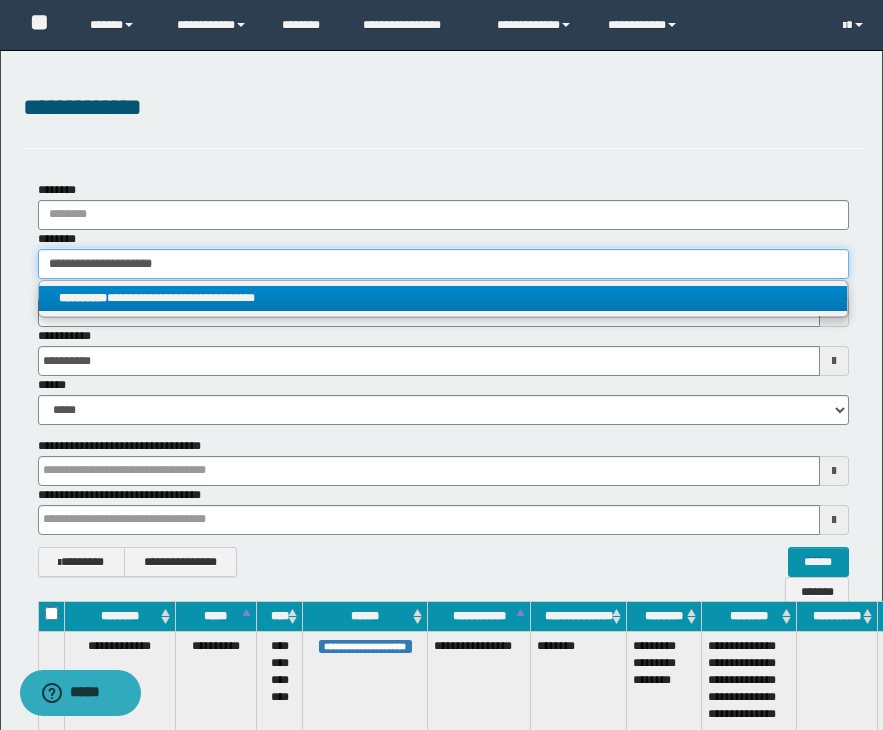 type on "**********" 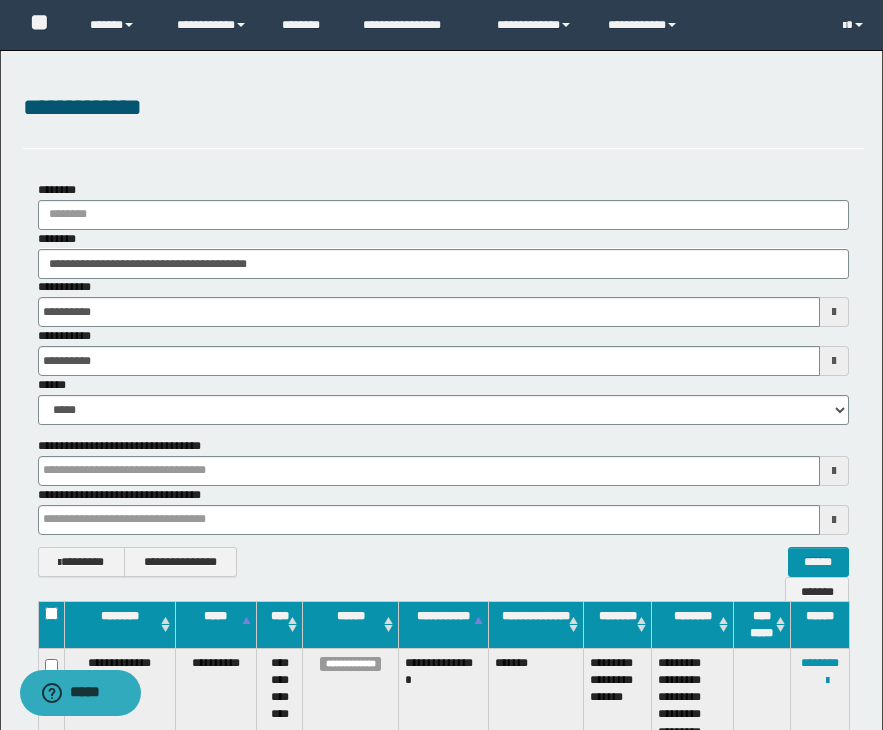 click on "**********" at bounding box center [443, 700] 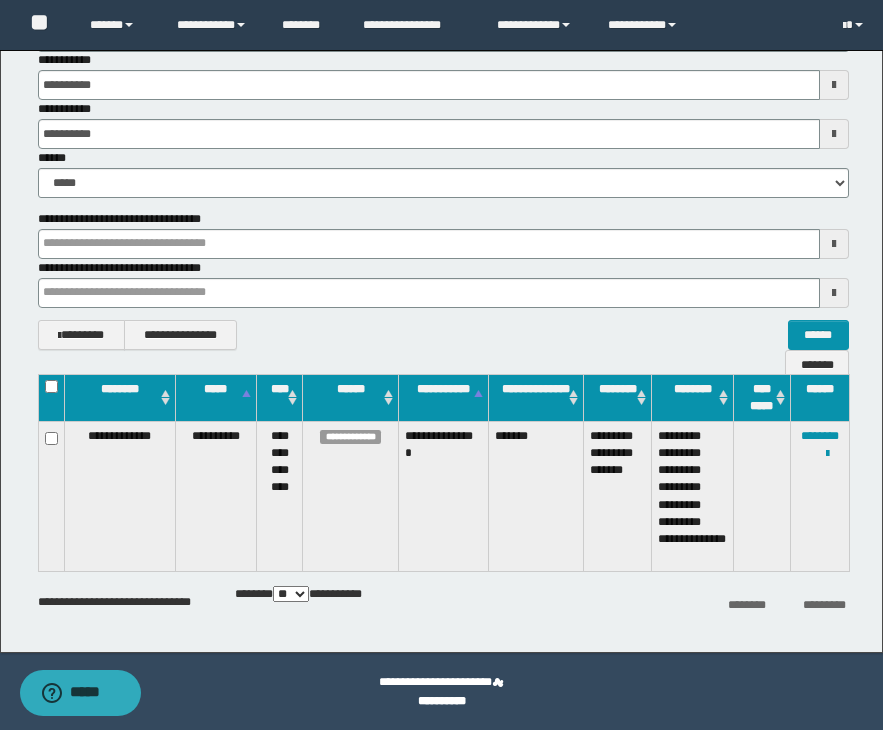 scroll, scrollTop: 227, scrollLeft: 0, axis: vertical 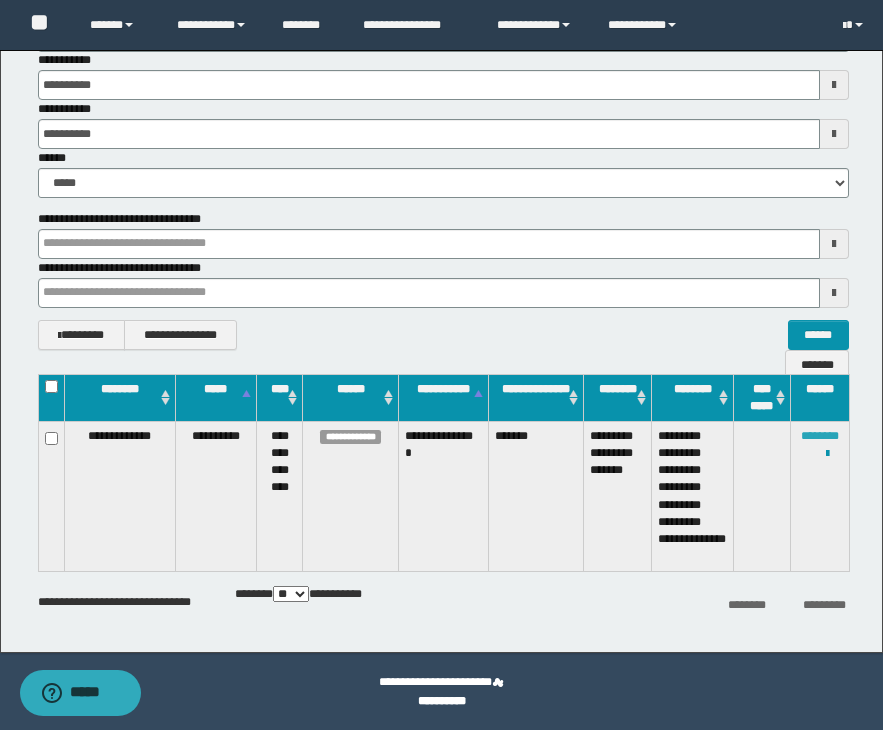 click on "********" at bounding box center [820, 436] 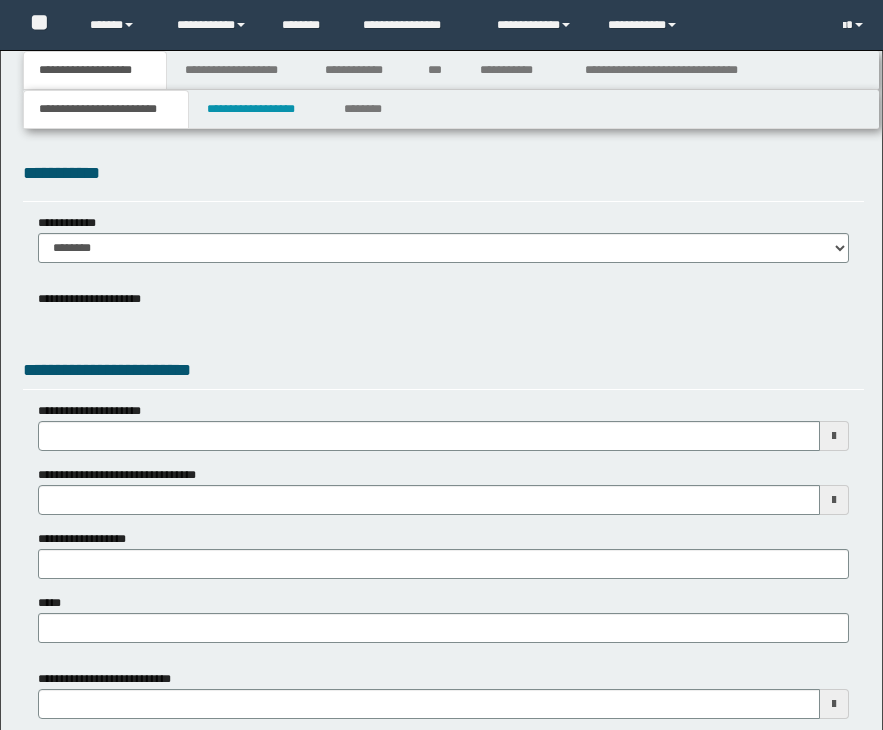 scroll, scrollTop: 0, scrollLeft: 0, axis: both 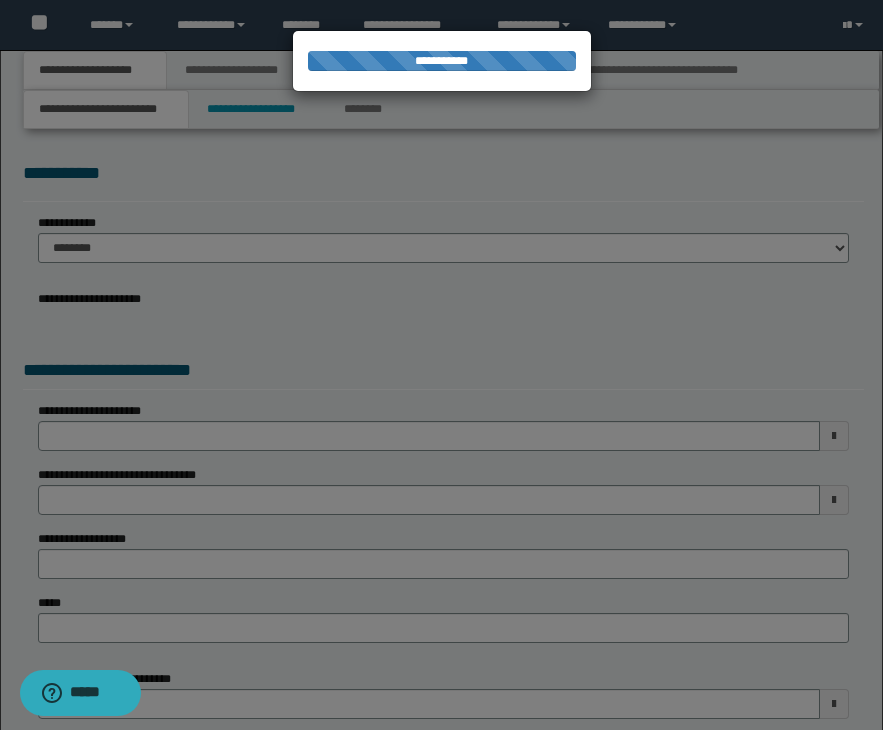 select on "*" 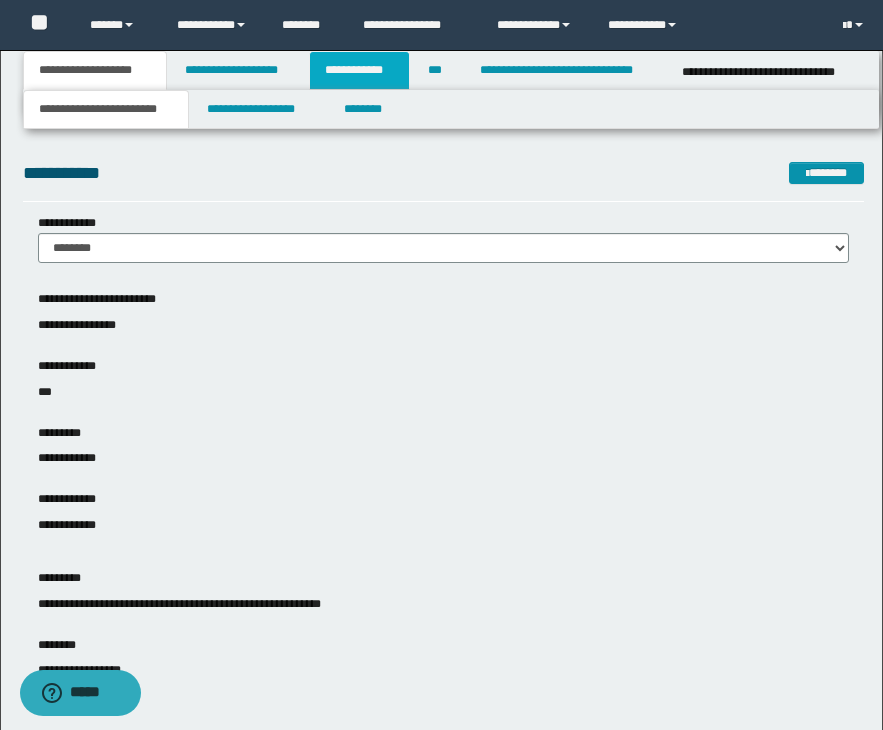 click on "**********" at bounding box center (359, 70) 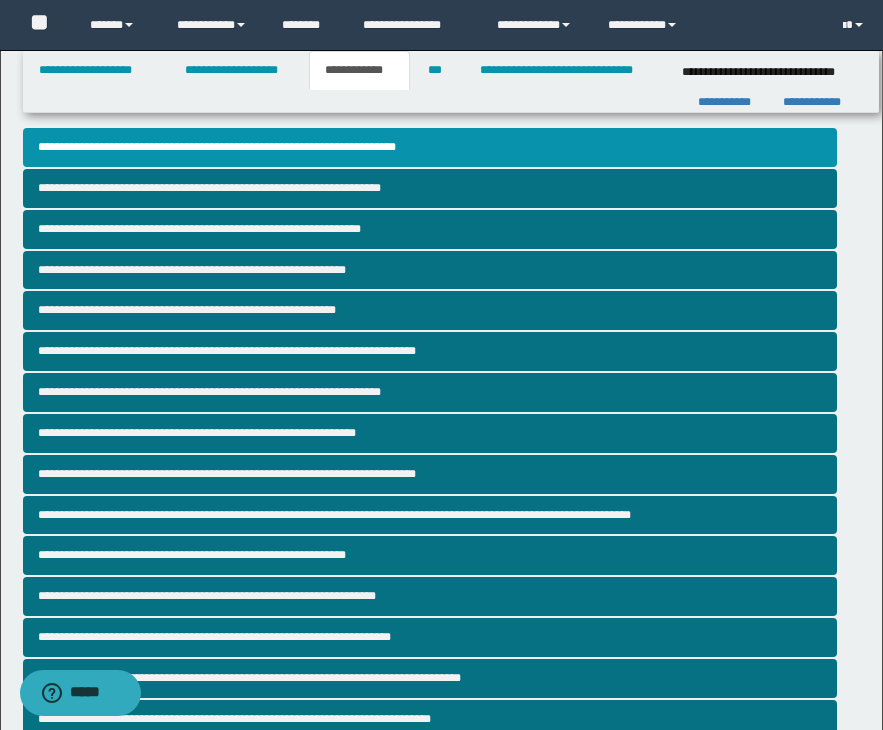 click on "**********" at bounding box center [441, 731] 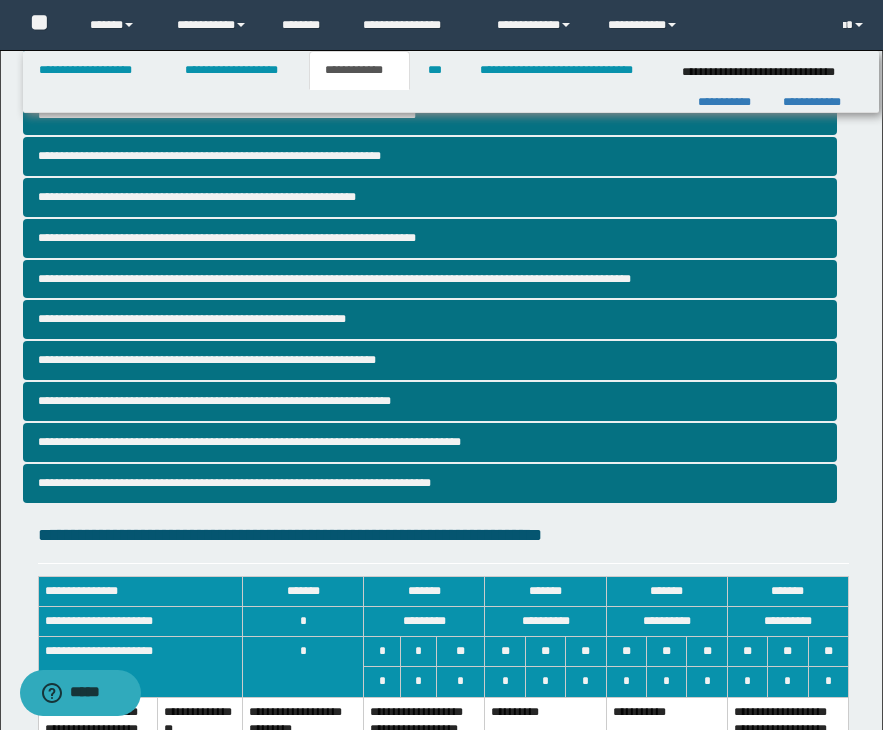 scroll, scrollTop: 240, scrollLeft: 0, axis: vertical 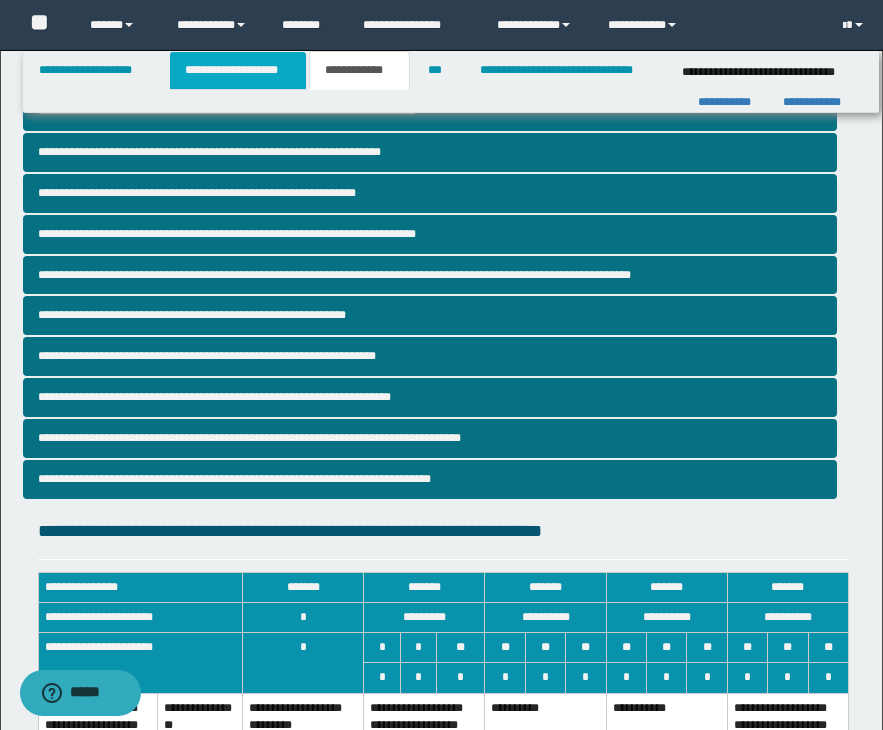 click on "**********" at bounding box center (238, 70) 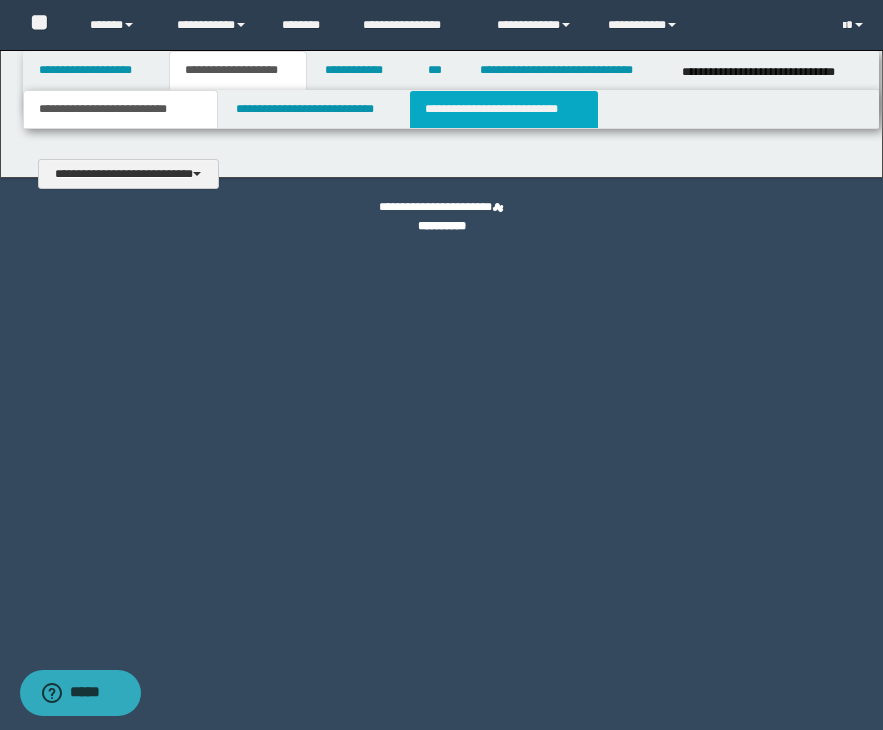 type 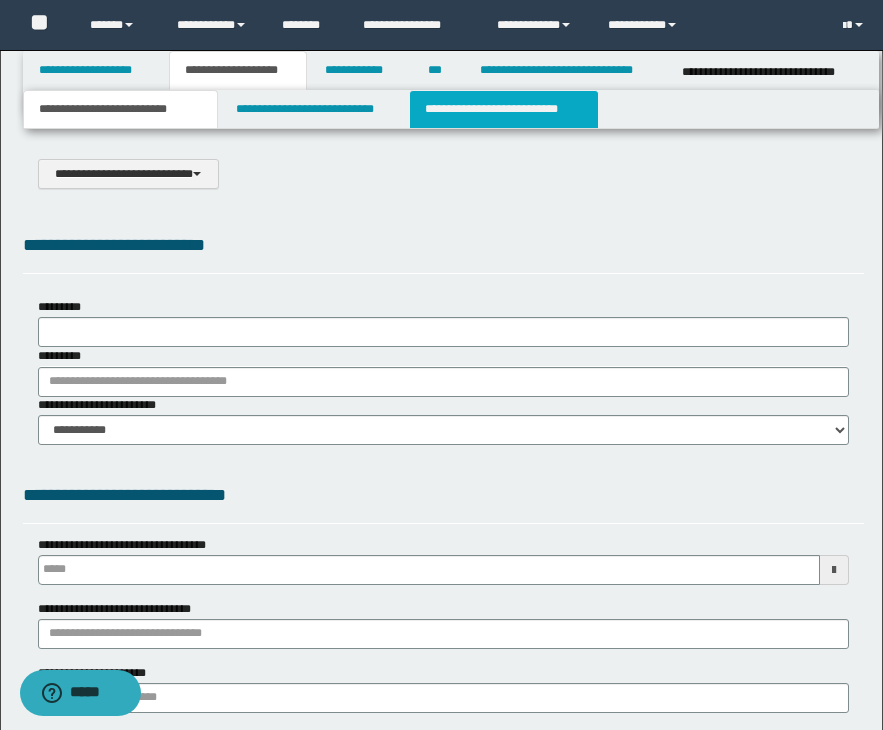select on "*" 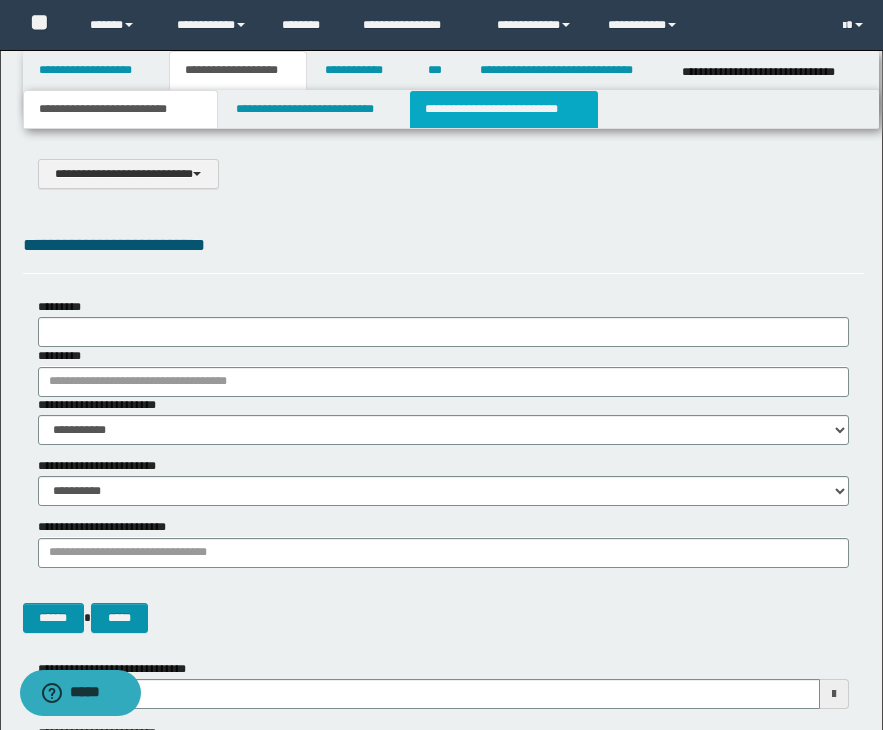 click on "**********" at bounding box center [504, 109] 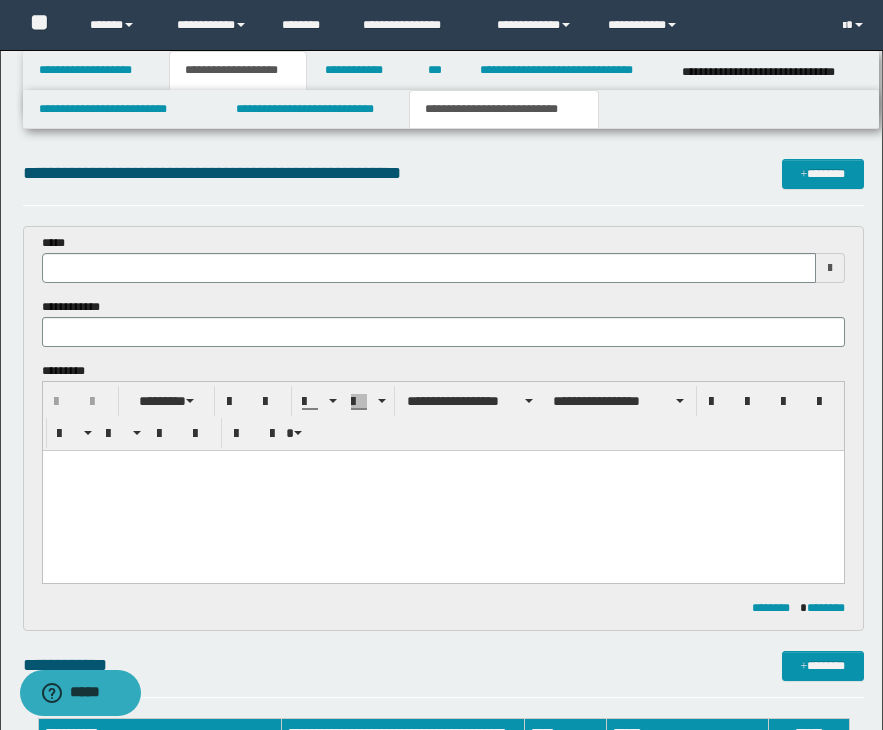 scroll, scrollTop: 0, scrollLeft: 0, axis: both 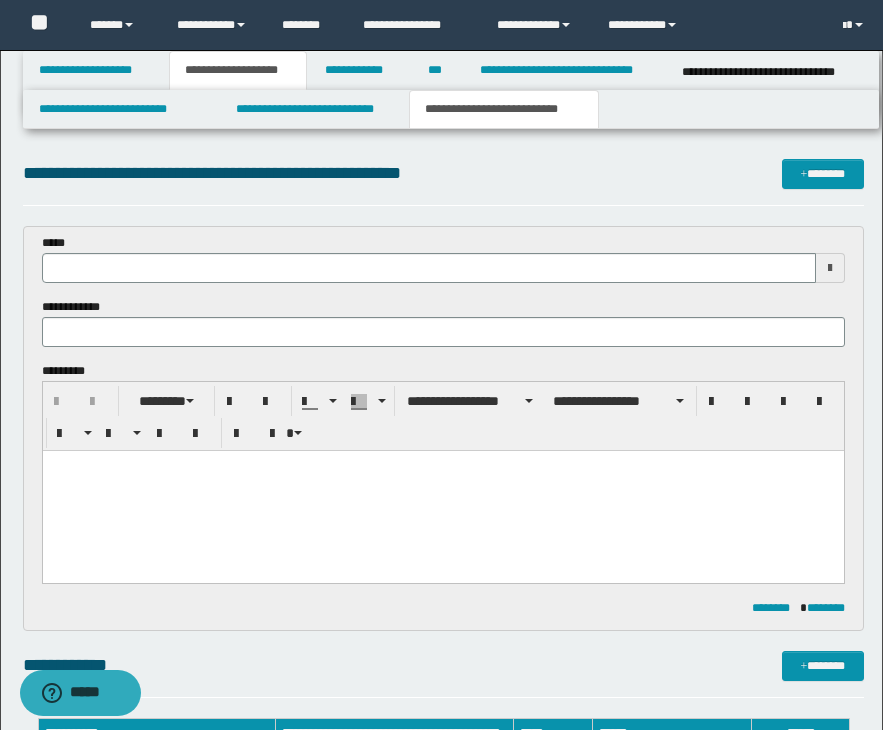 type 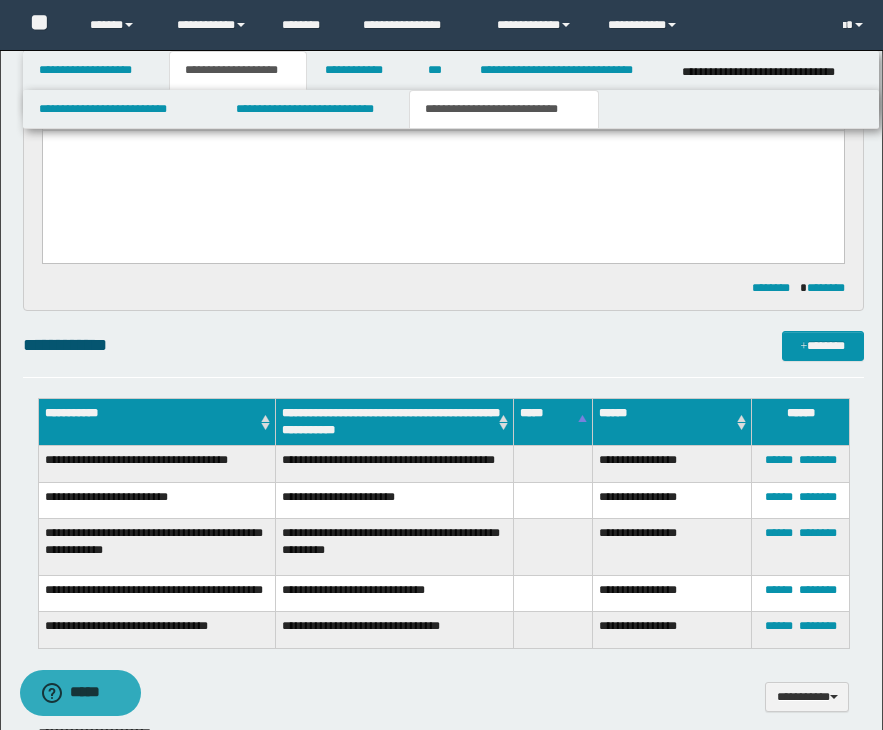 scroll, scrollTop: 360, scrollLeft: 0, axis: vertical 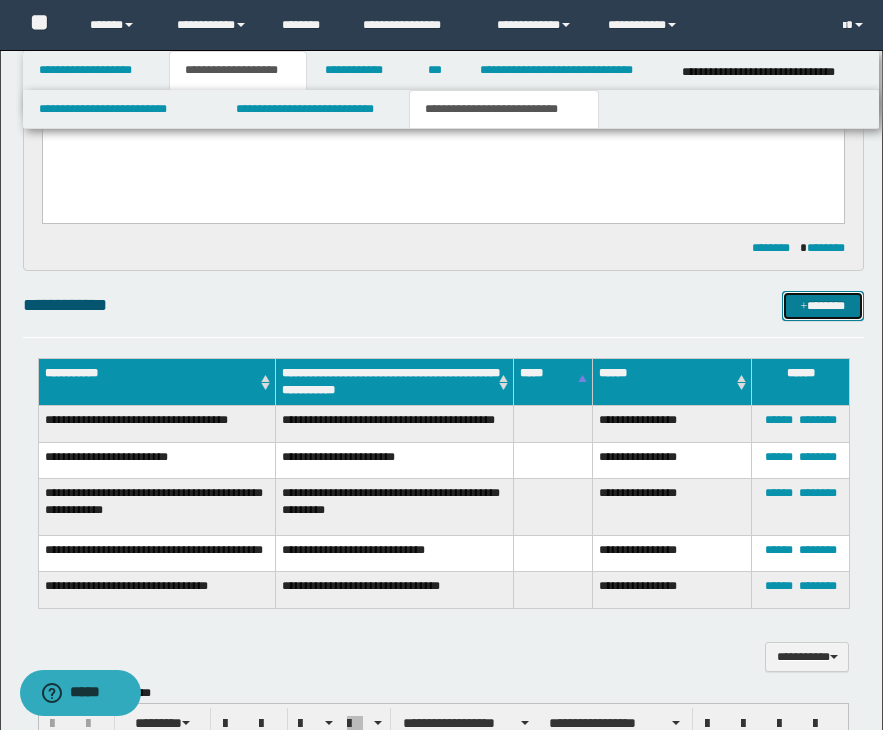 click at bounding box center (804, 307) 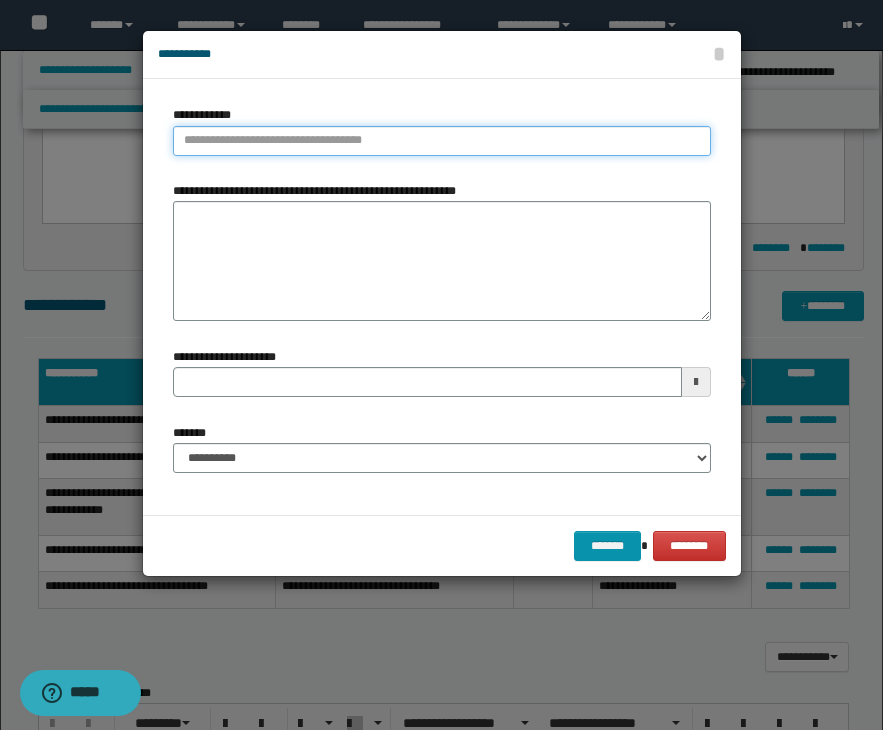 click on "**********" at bounding box center [442, 141] 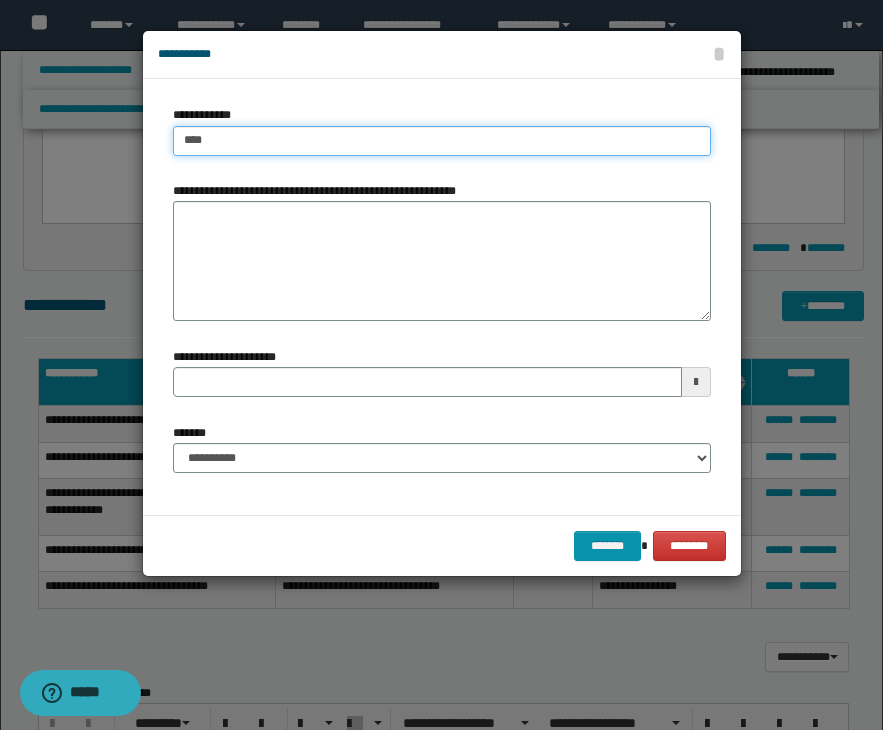type on "*****" 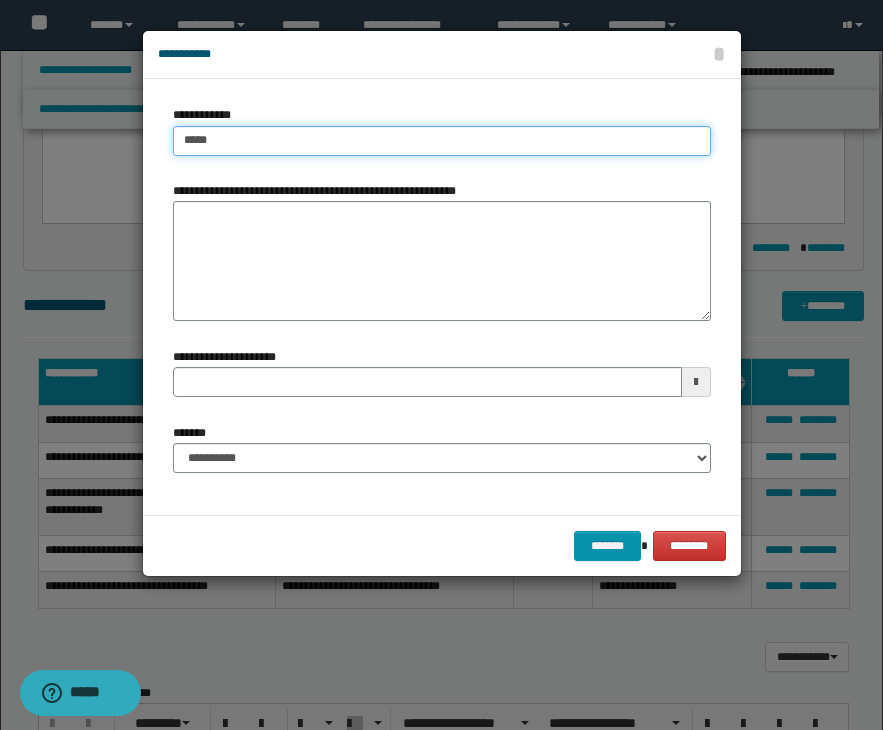 type on "**********" 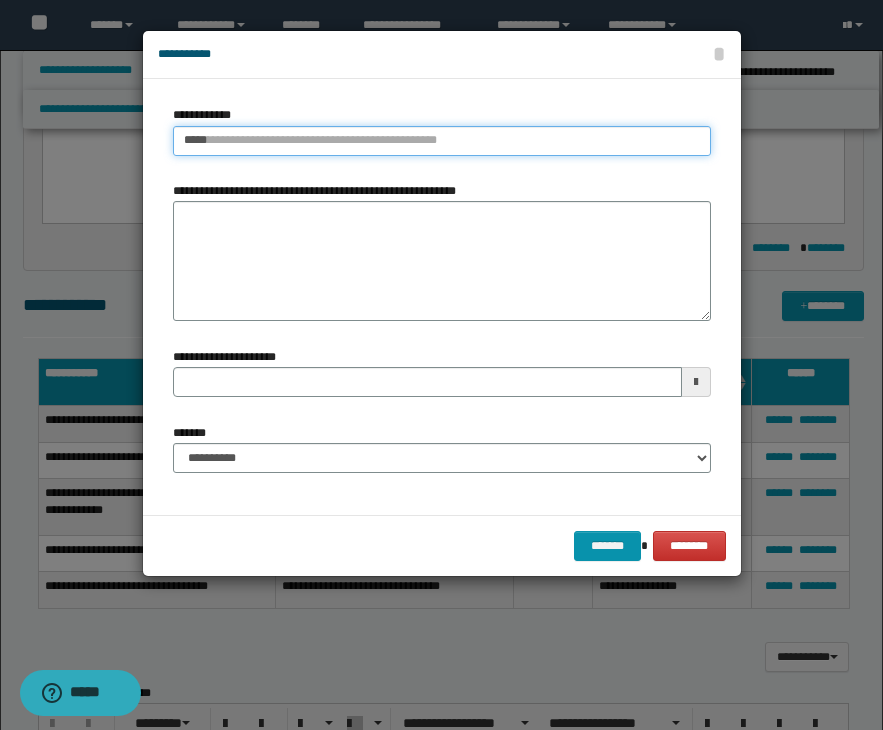 type 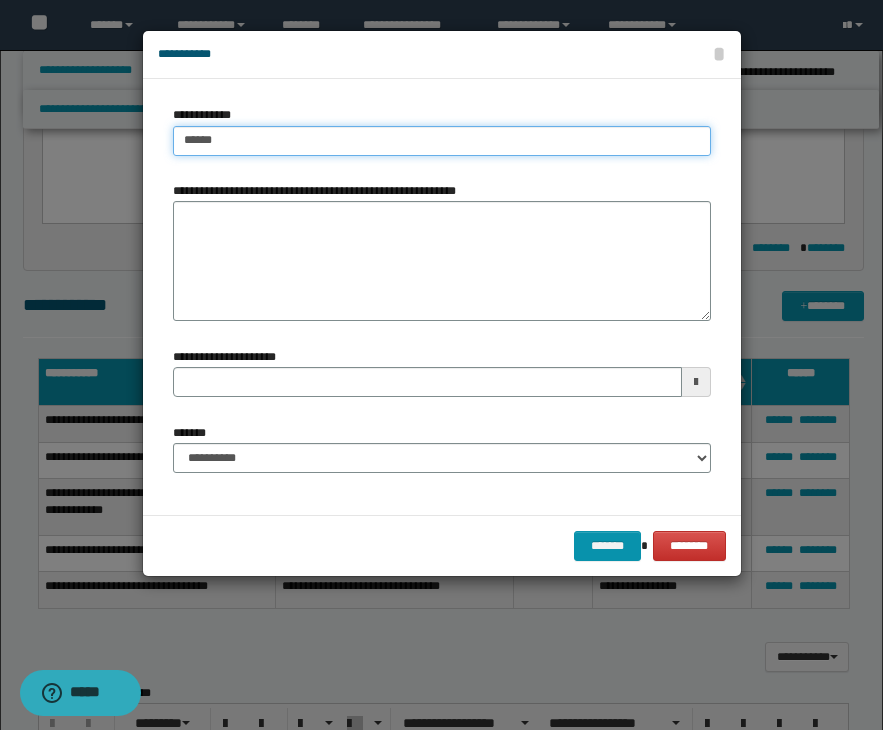 type on "*****" 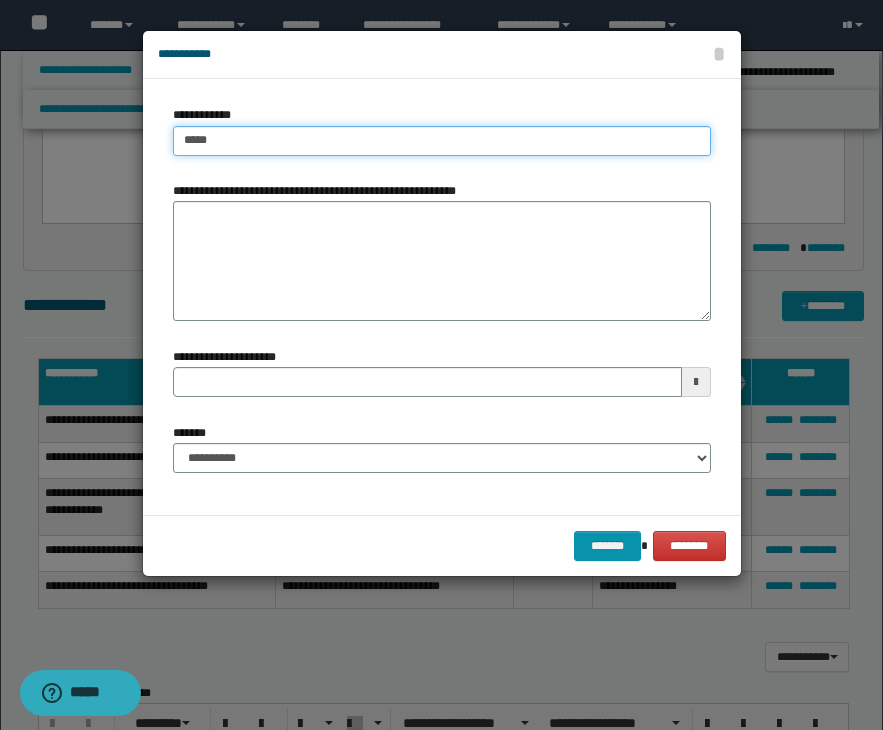 type on "**********" 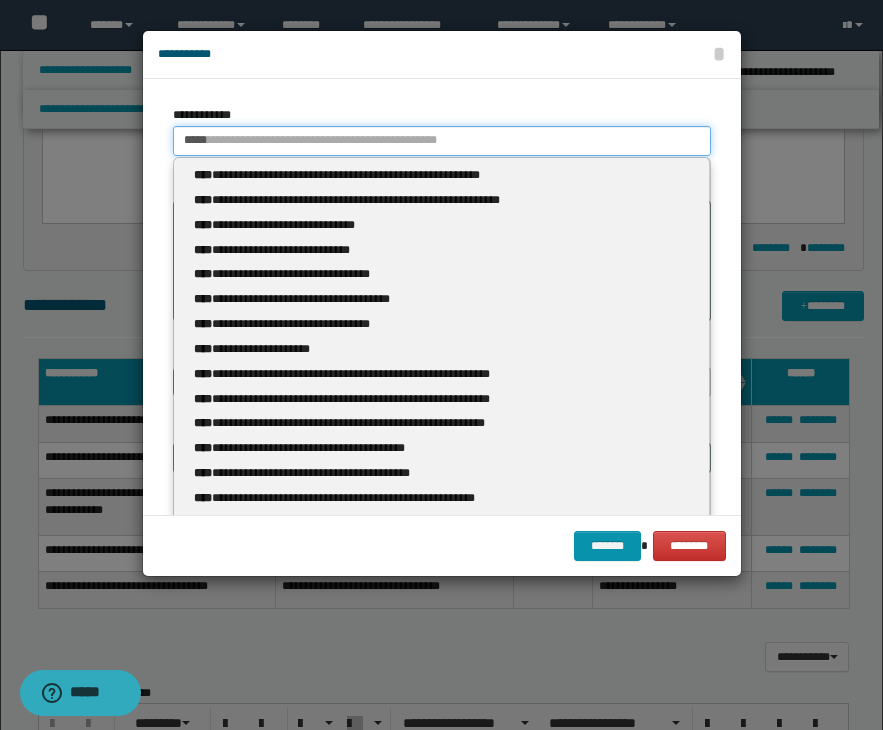 type 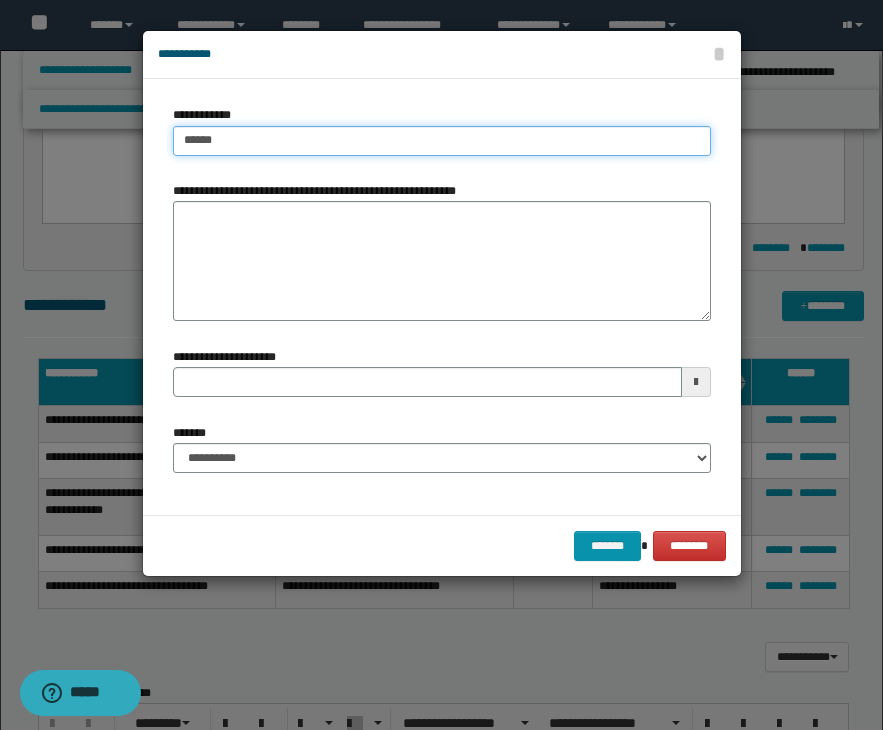 type on "*******" 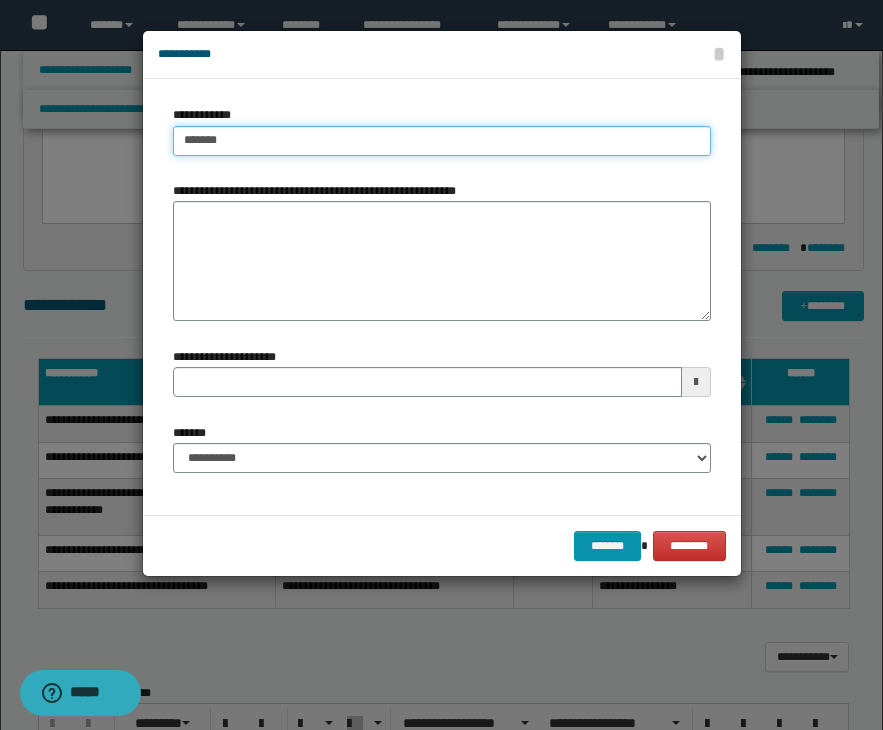 type on "**********" 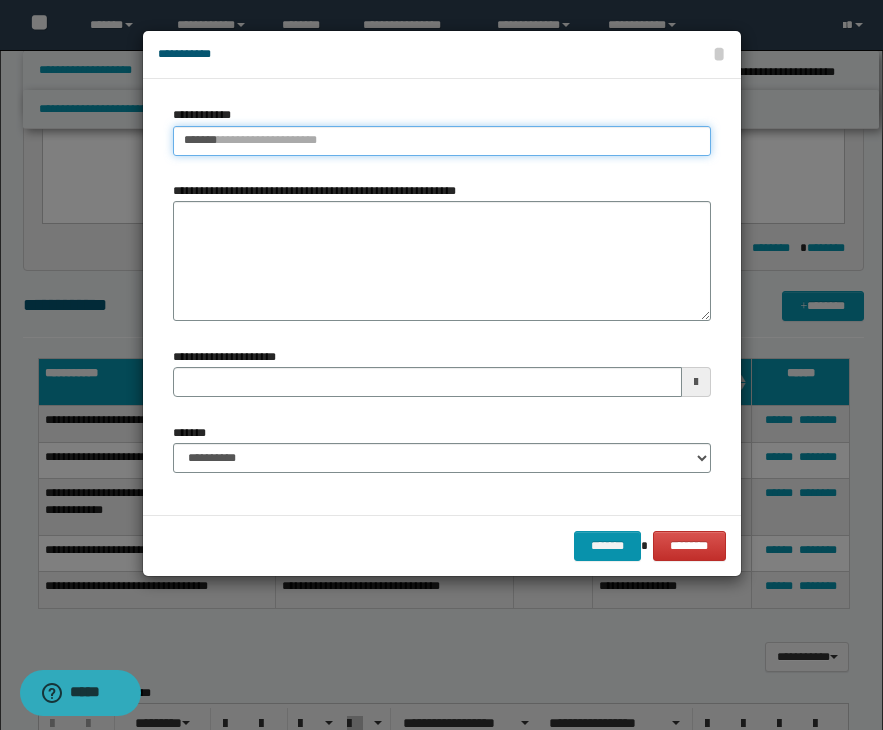 type 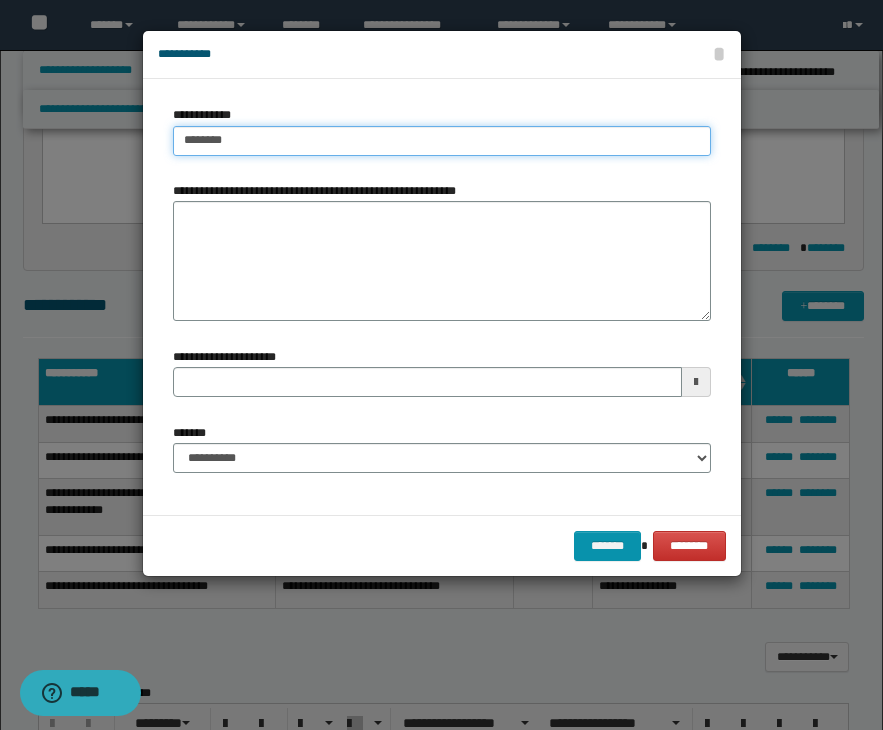 type on "*********" 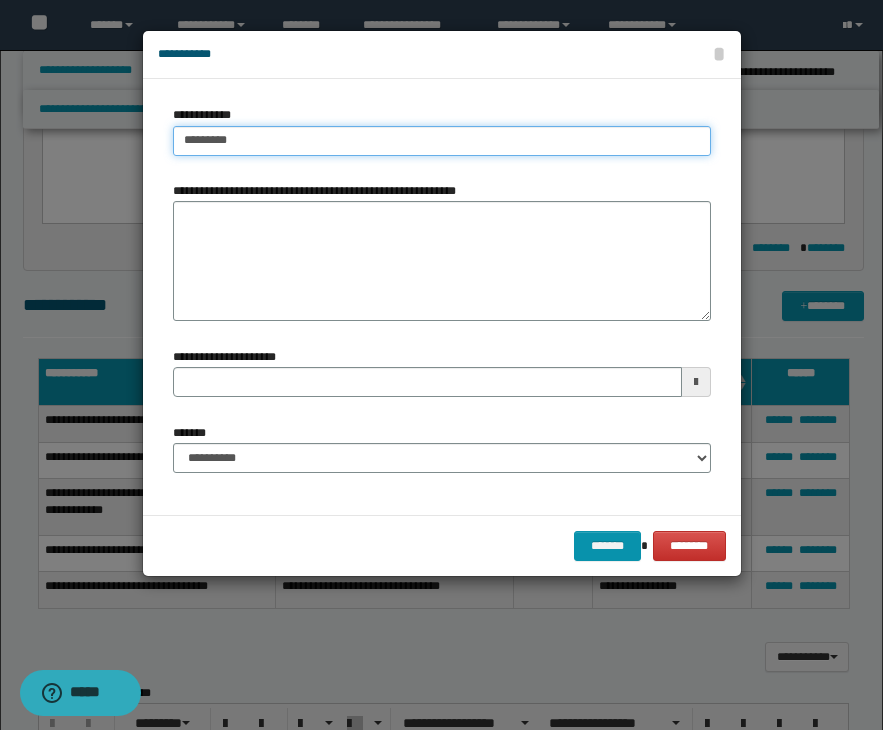 type on "**********" 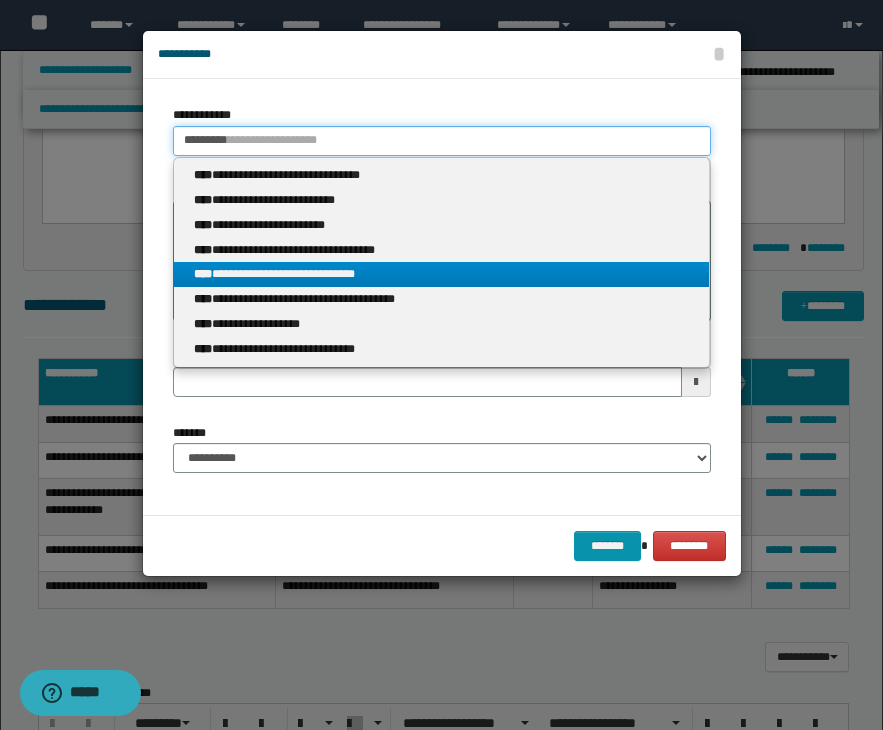 type 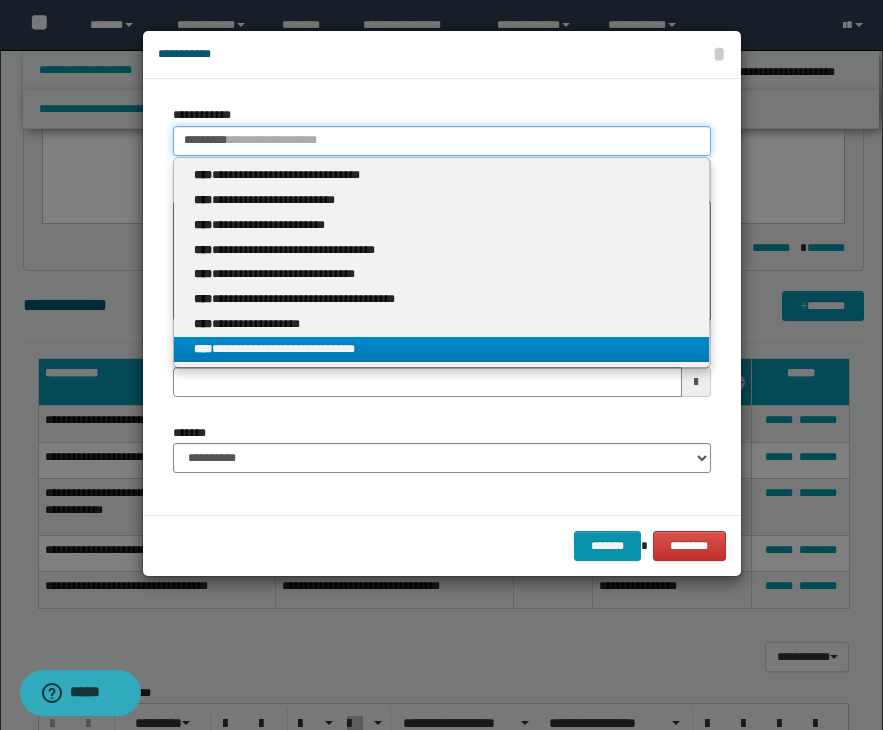 type on "*********" 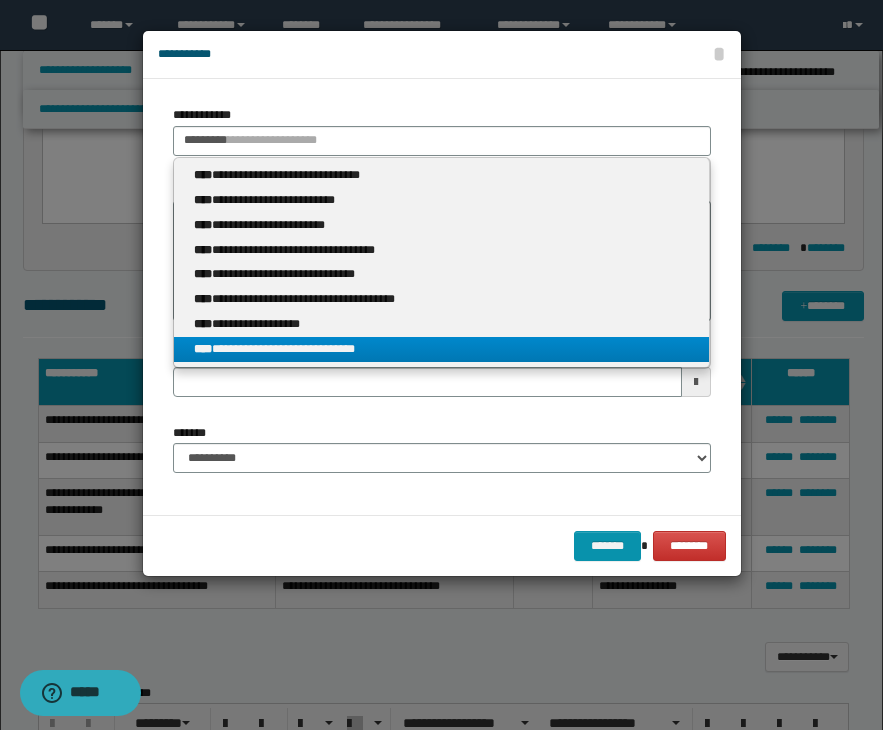 click on "**********" at bounding box center [441, 349] 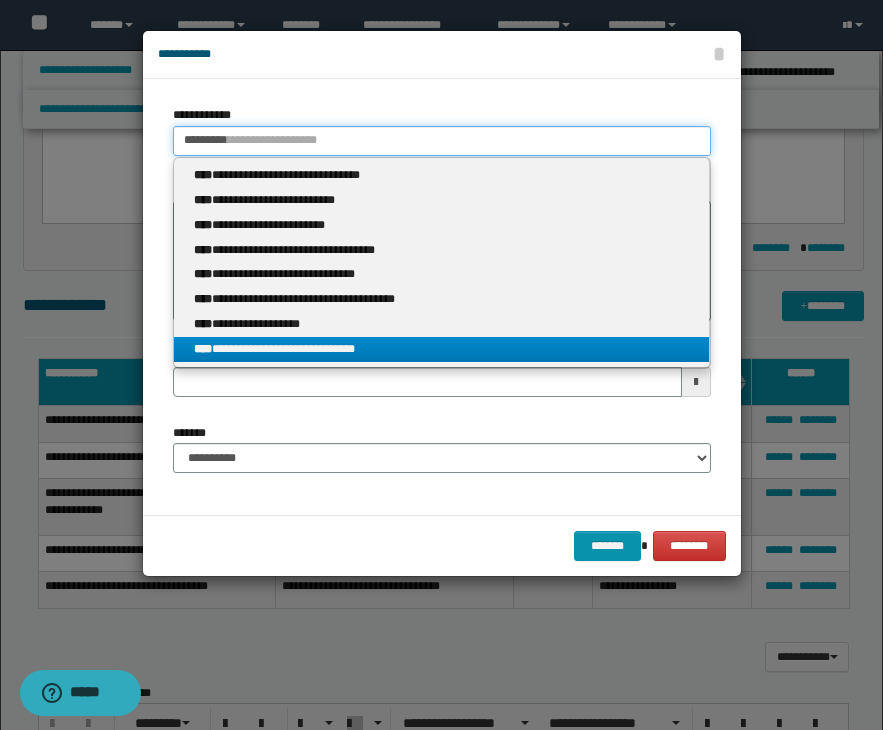 type 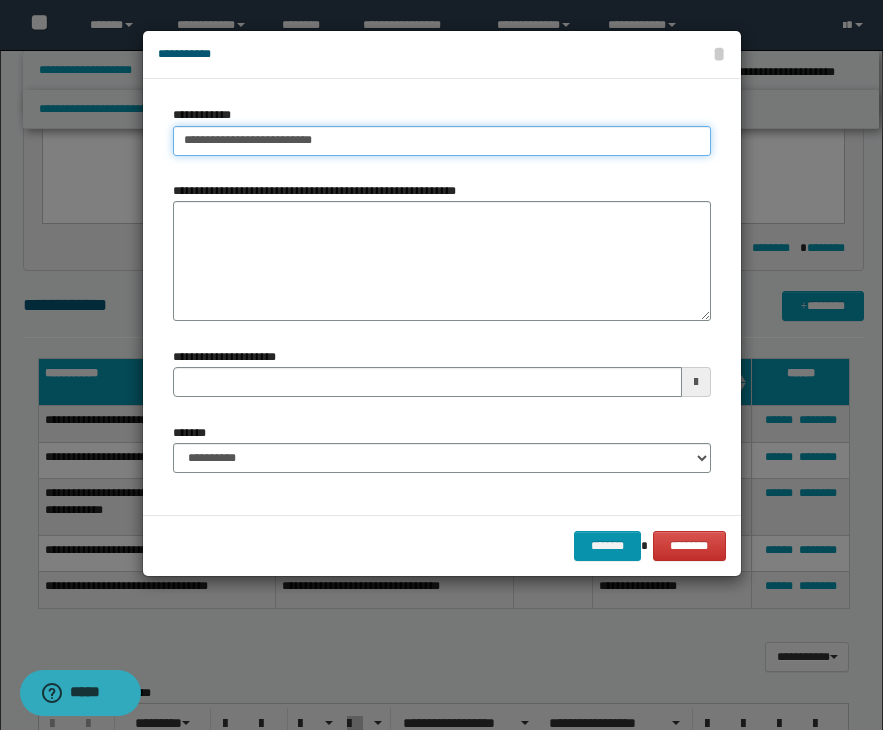 type on "**********" 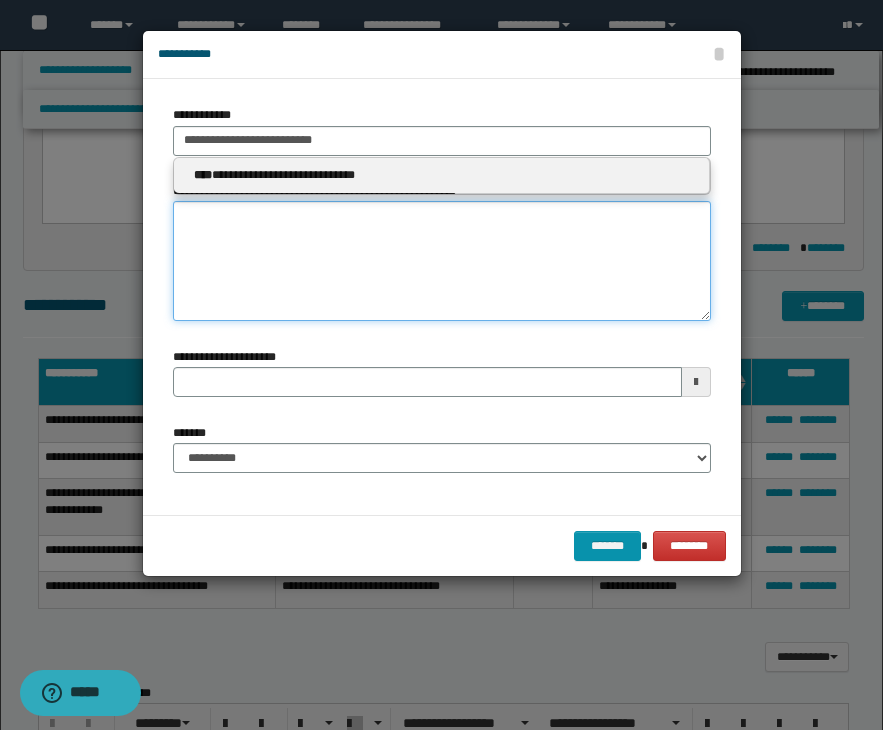 type 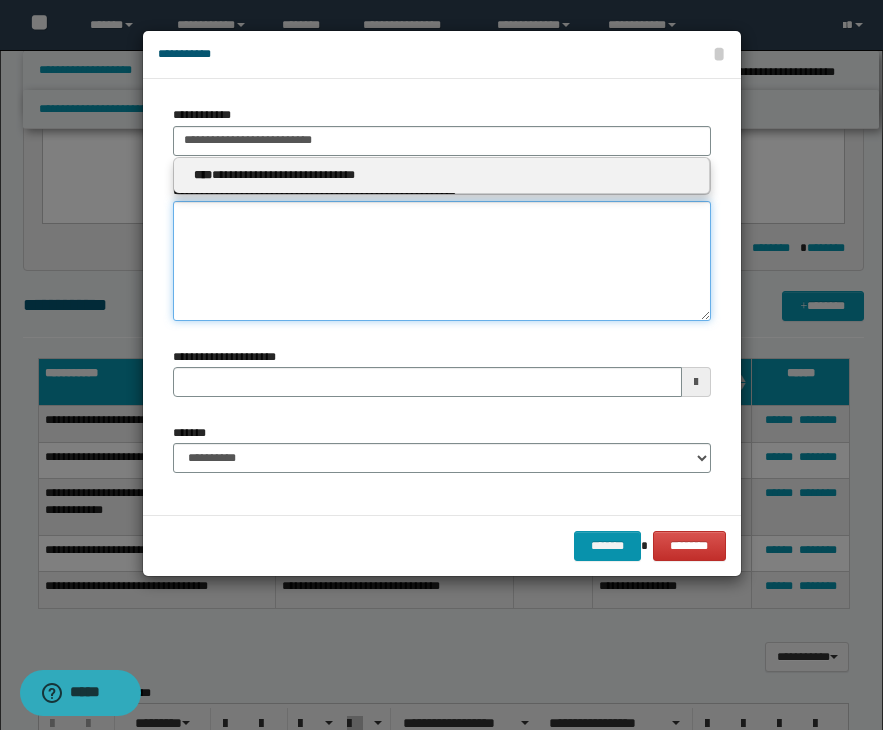 click on "**********" at bounding box center [442, 261] 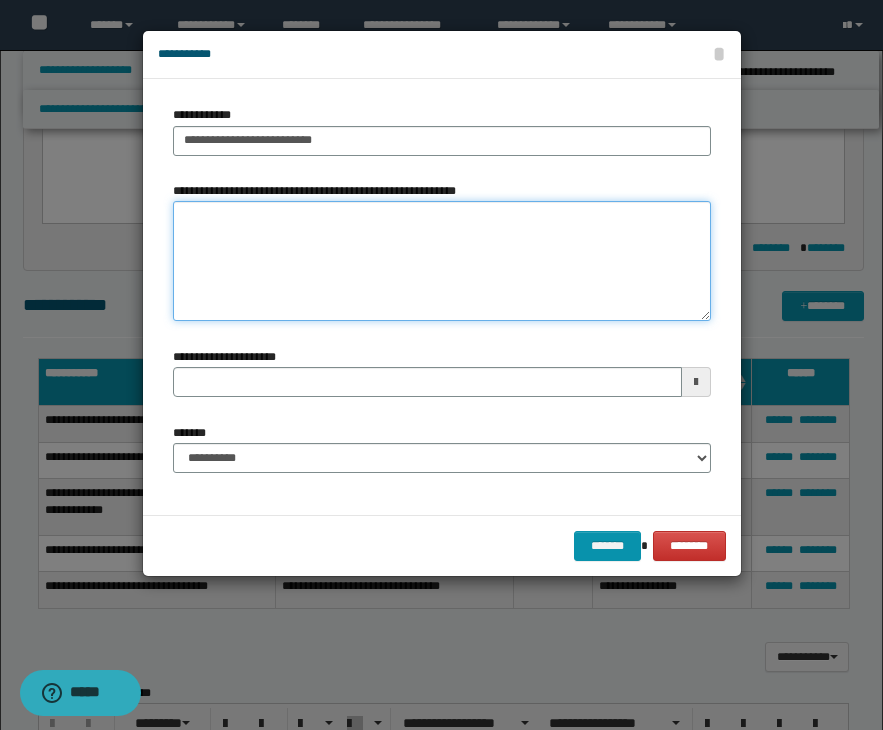 paste on "**********" 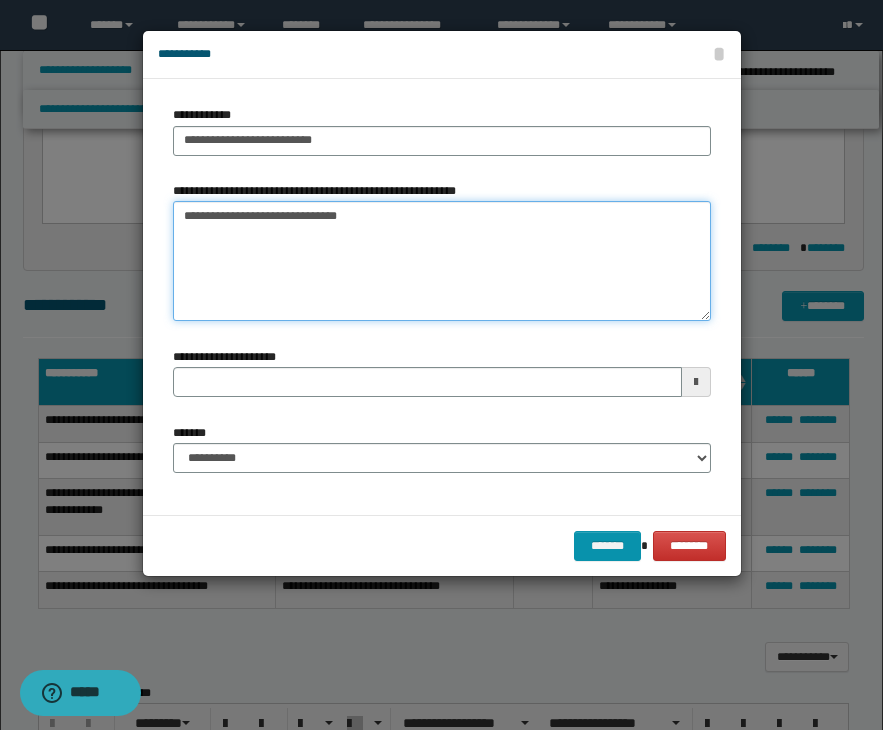 type 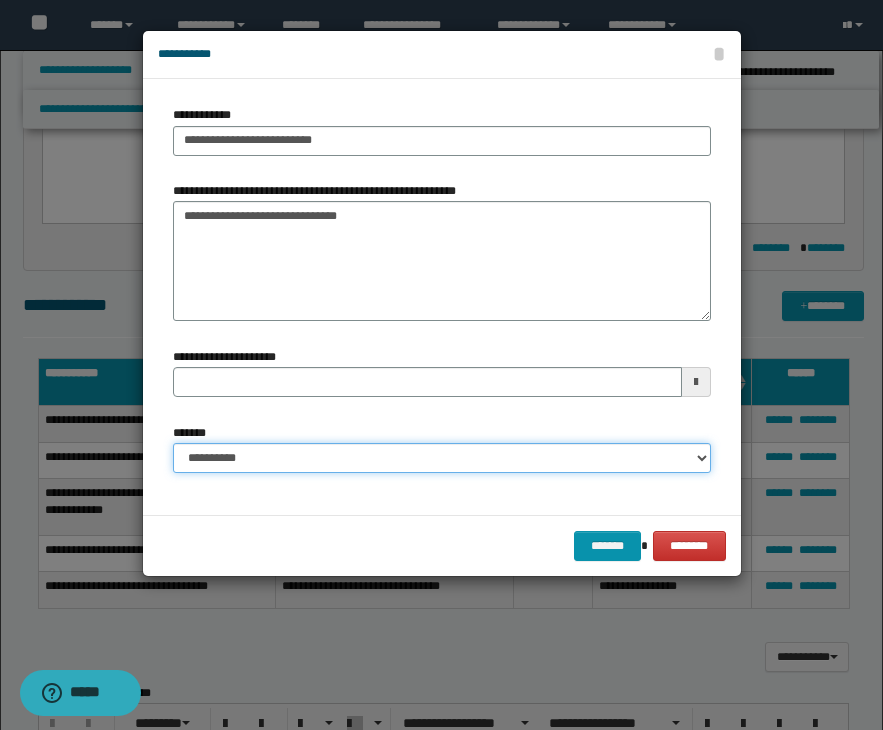 click on "**********" at bounding box center [442, 458] 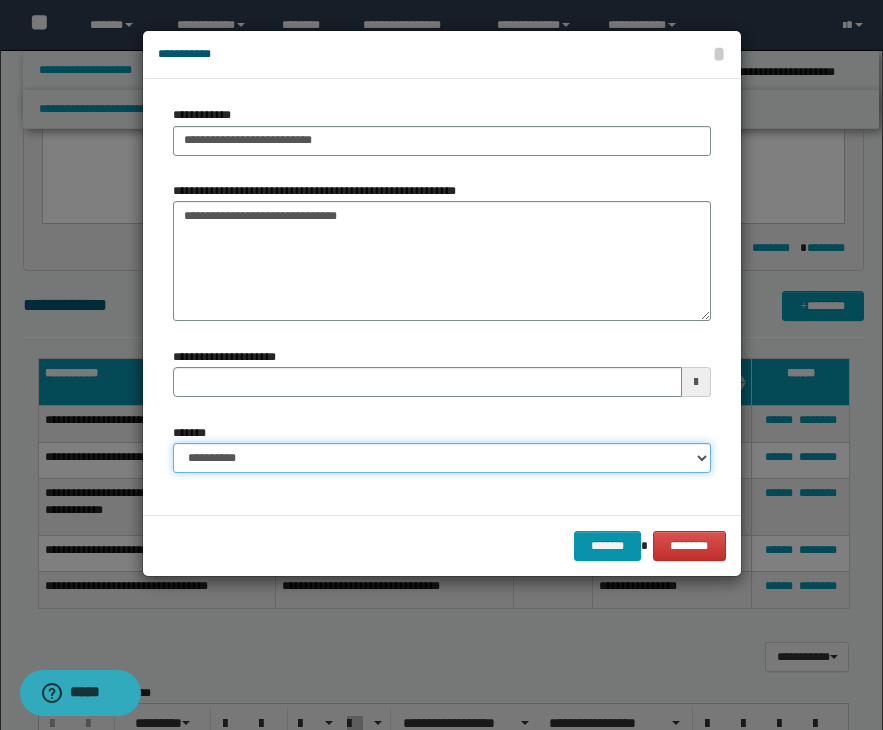 select on "*" 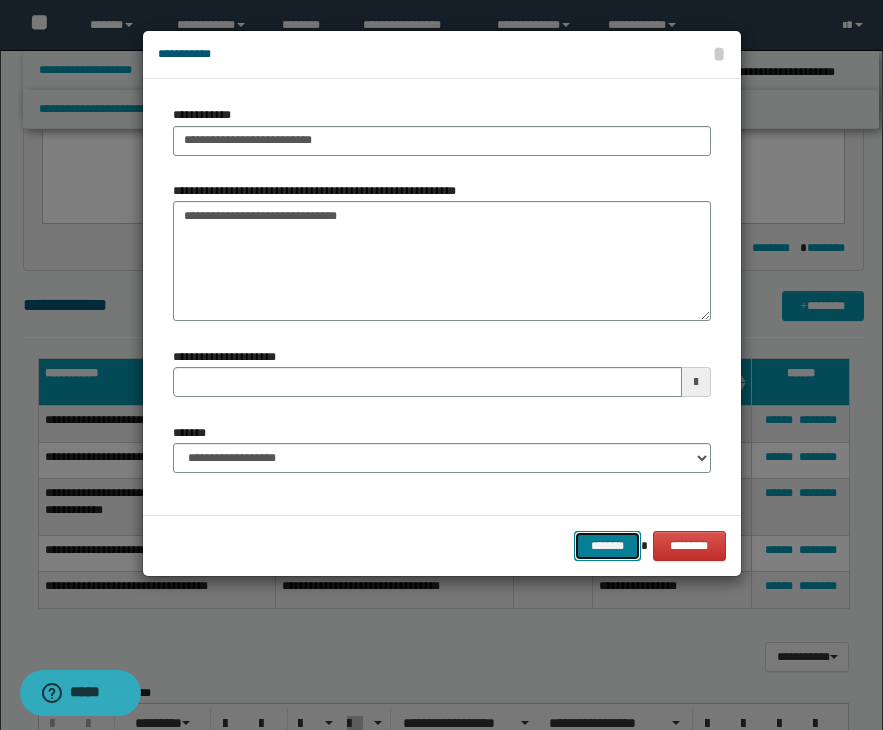 click on "*******" at bounding box center (608, 546) 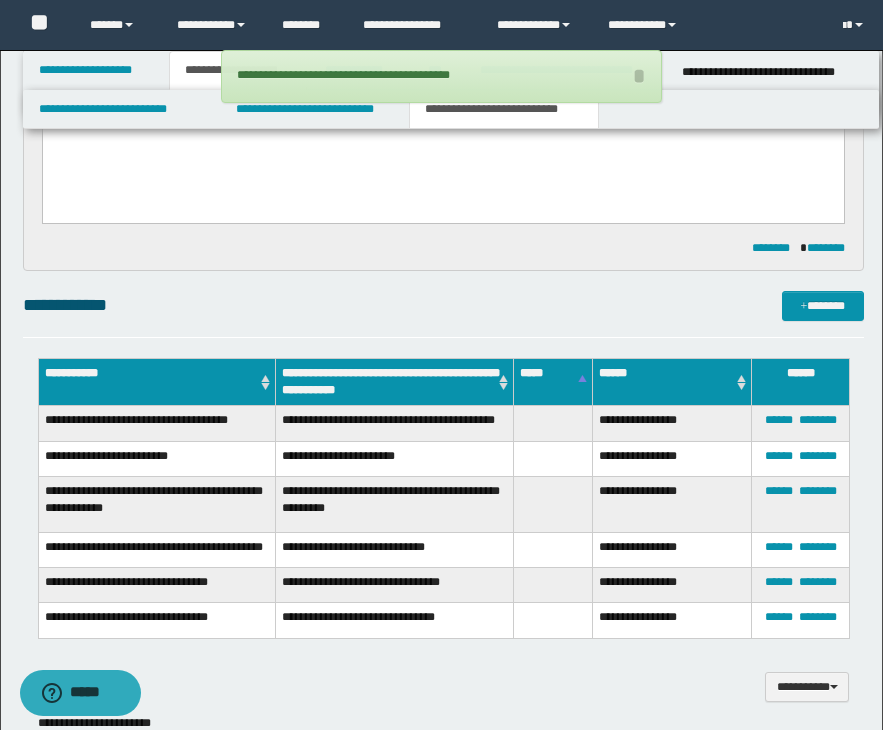 click on "**********" at bounding box center [443, 647] 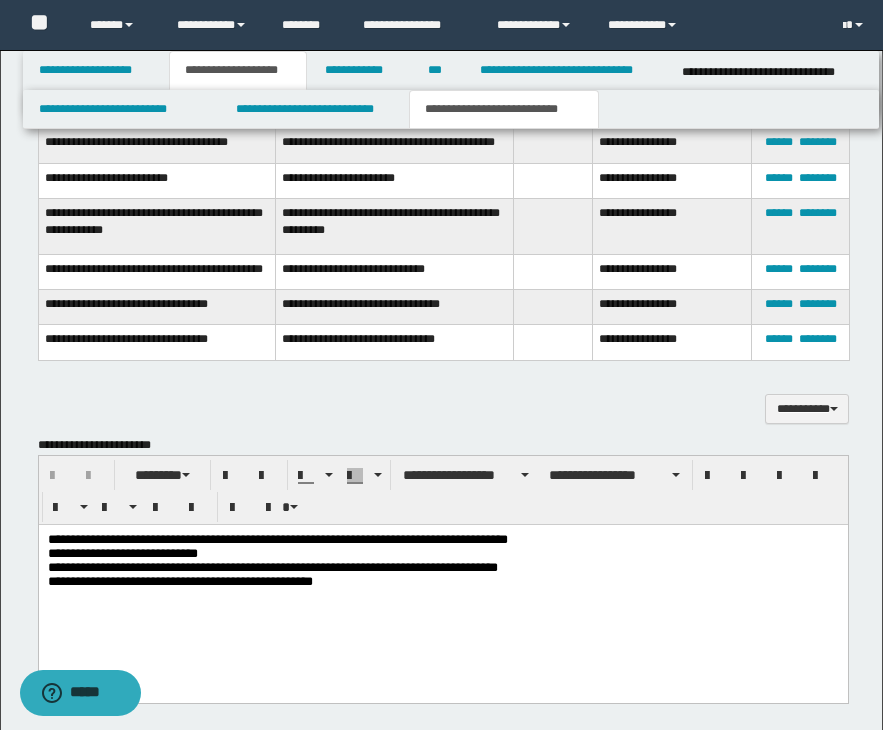 scroll, scrollTop: 640, scrollLeft: 0, axis: vertical 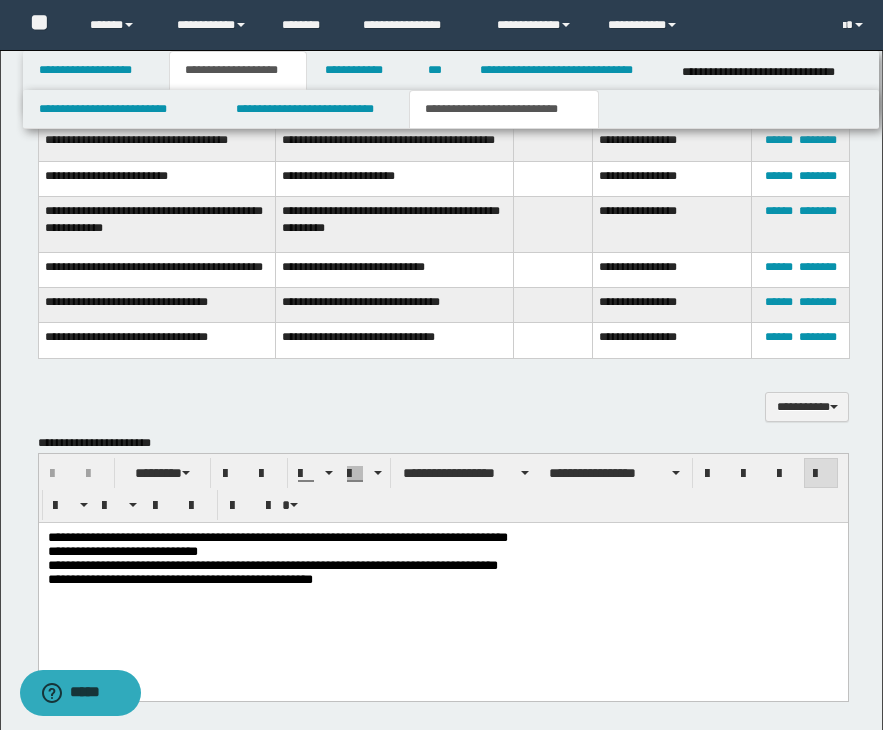 click on "**********" at bounding box center (442, 580) 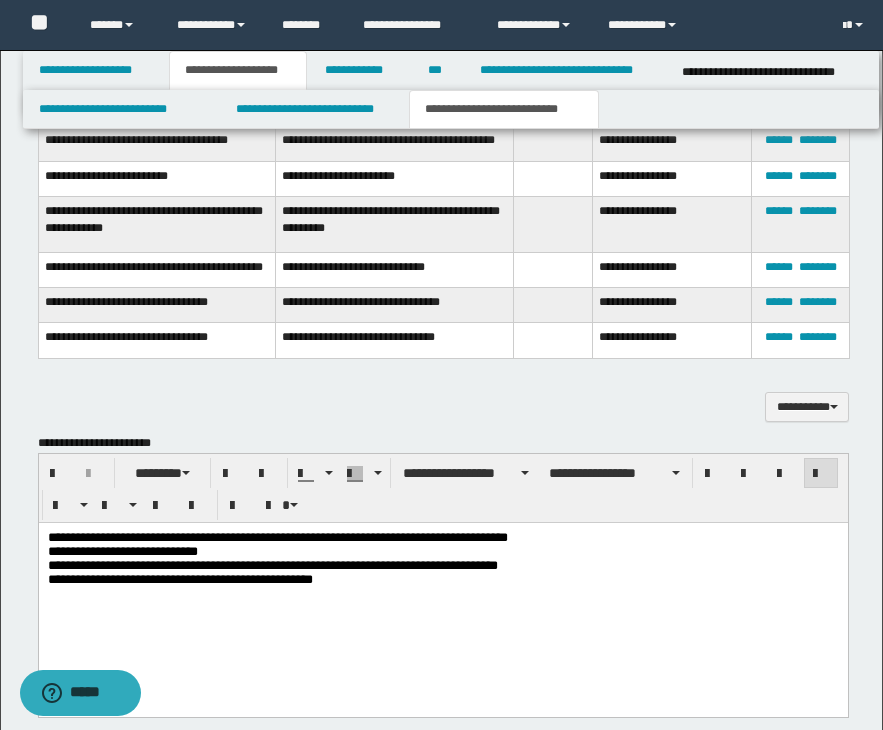 paste 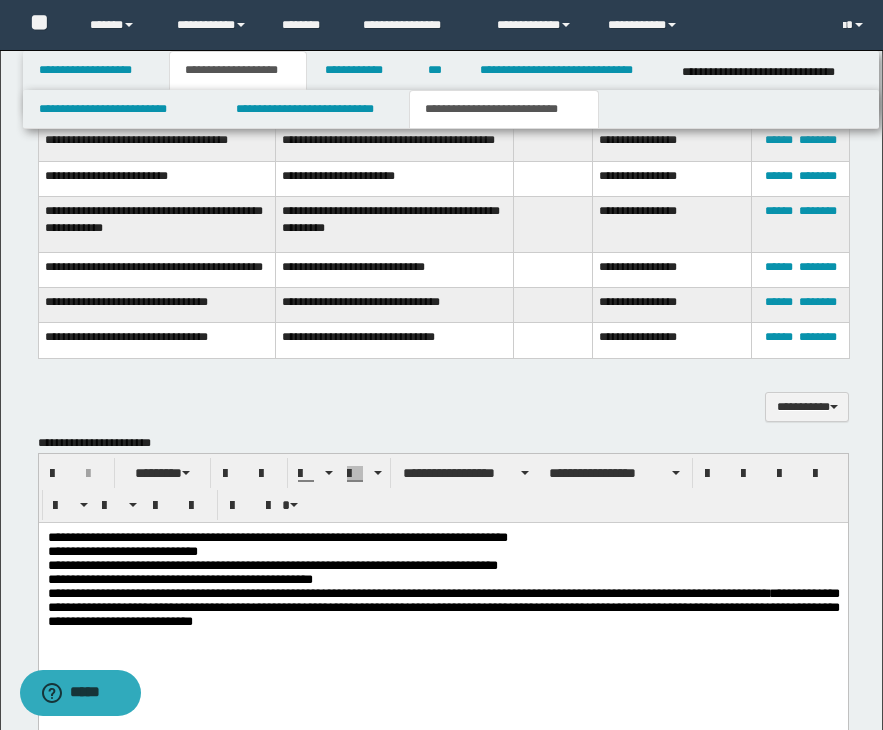click on "**********" at bounding box center (443, 397) 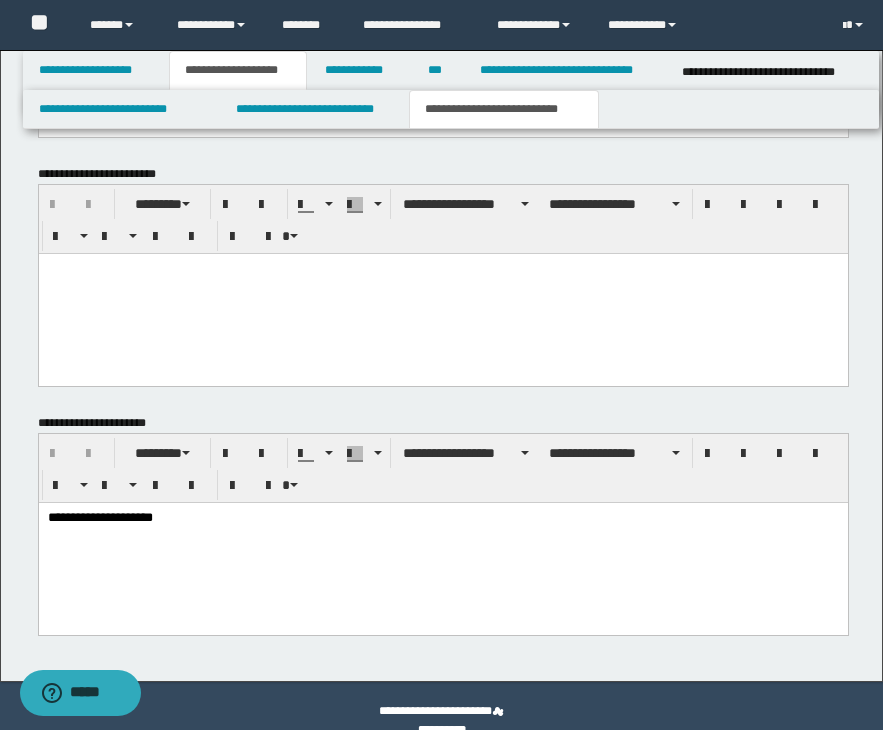 scroll, scrollTop: 1295, scrollLeft: 0, axis: vertical 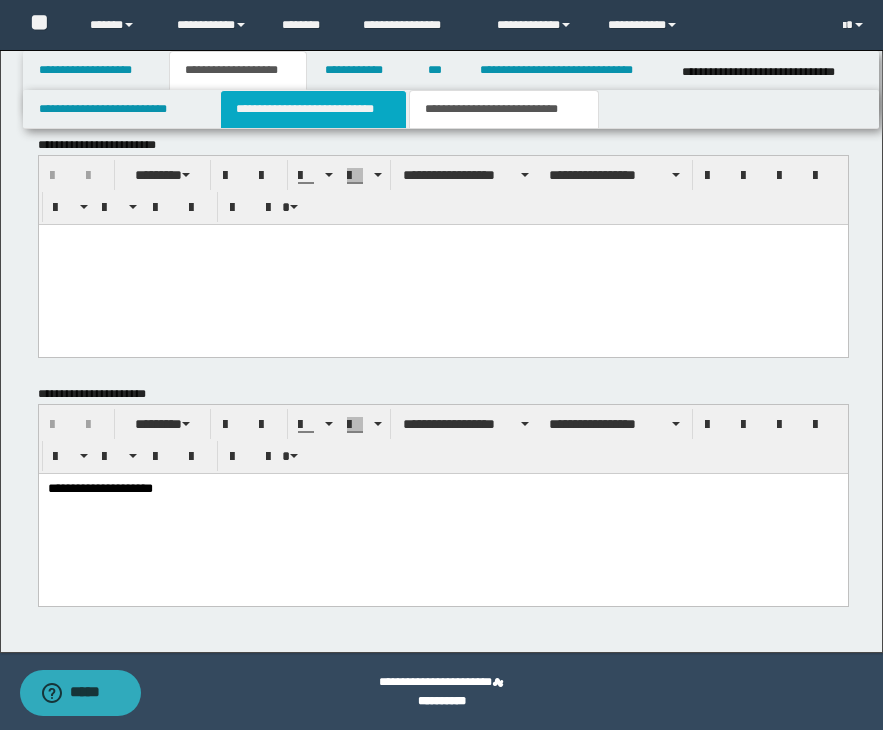 click on "**********" at bounding box center (314, 109) 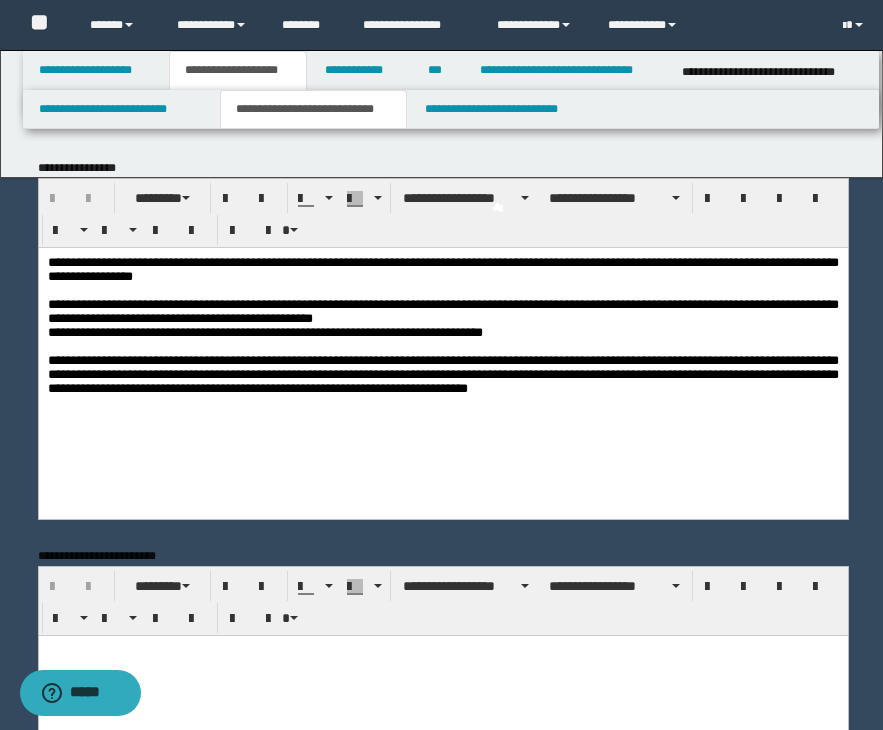 scroll, scrollTop: 0, scrollLeft: 0, axis: both 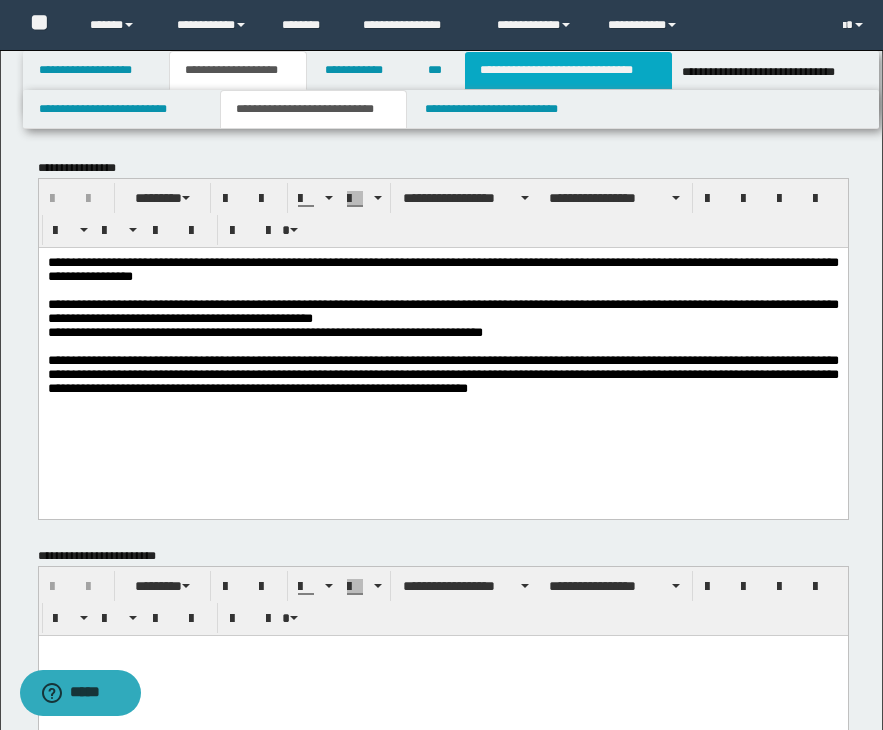 click on "**********" at bounding box center [568, 70] 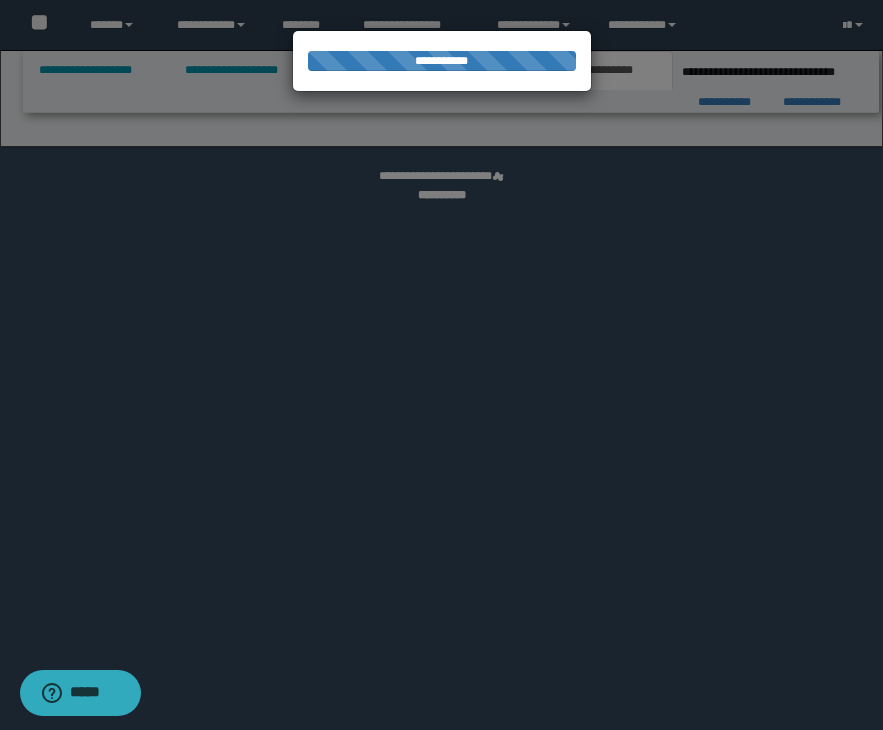 select on "*" 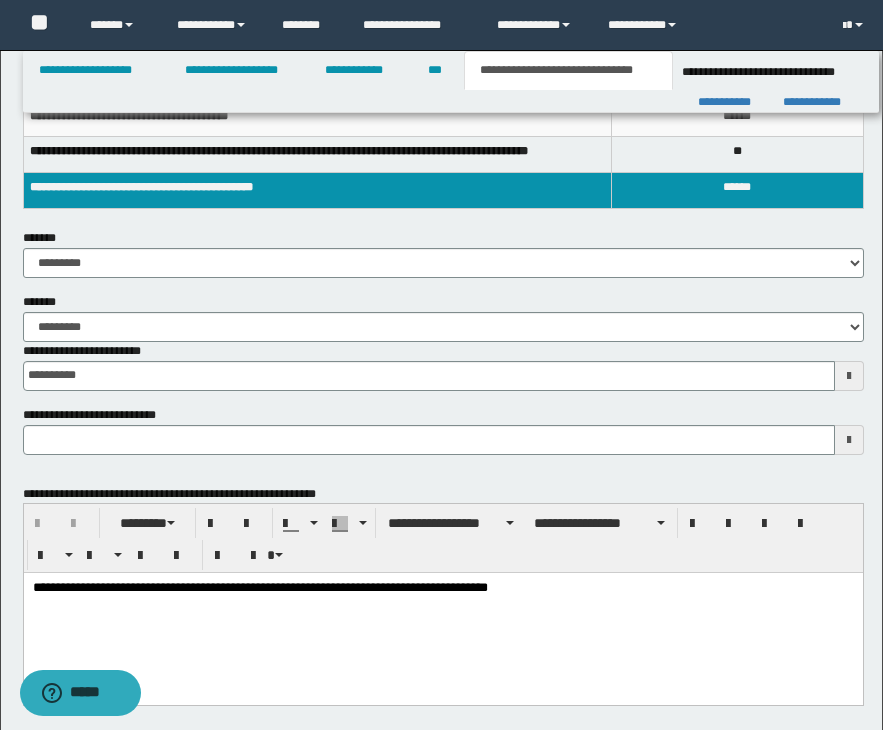 scroll, scrollTop: 400, scrollLeft: 0, axis: vertical 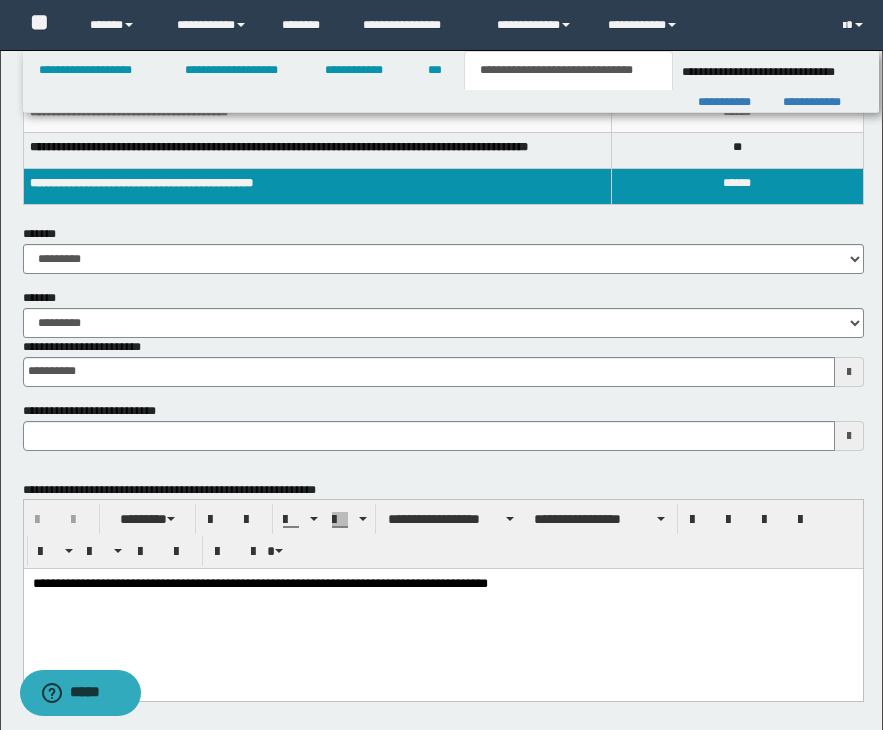 type 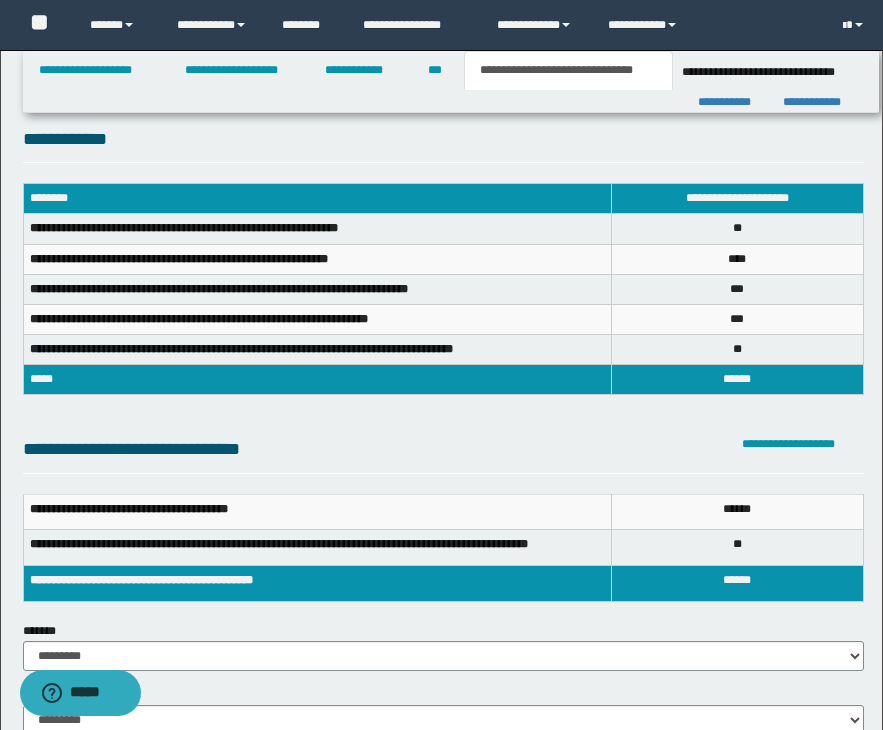 scroll, scrollTop: 0, scrollLeft: 0, axis: both 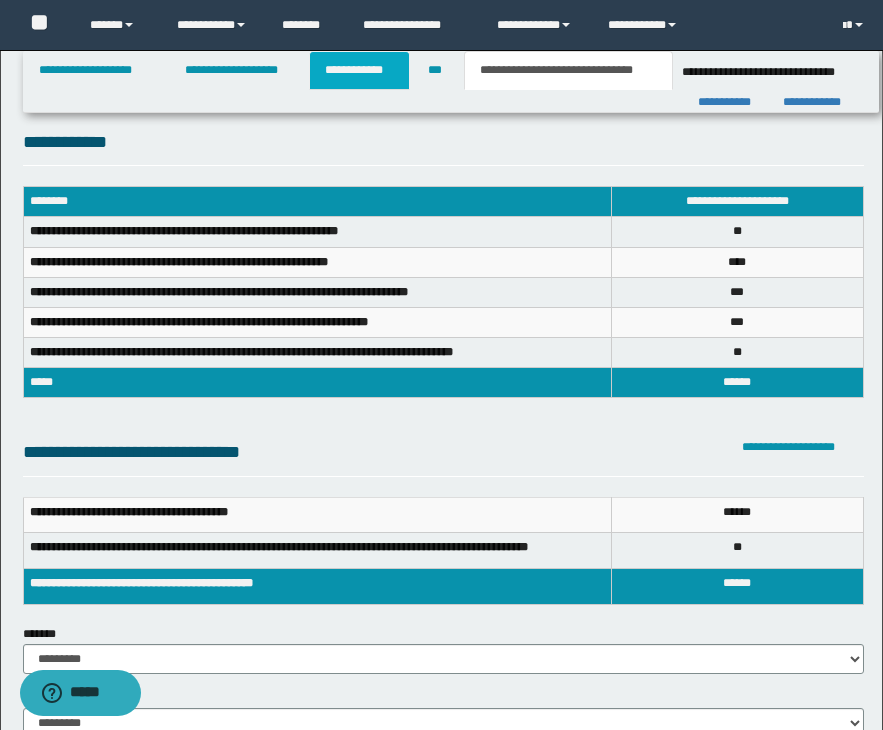click on "**********" at bounding box center (359, 70) 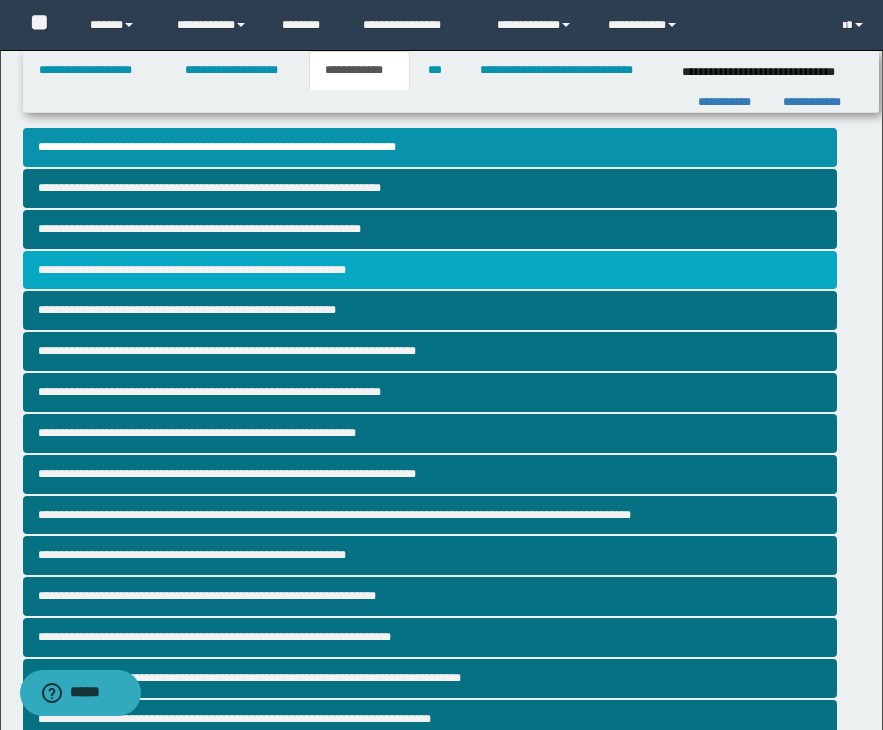 click on "**********" at bounding box center [430, 270] 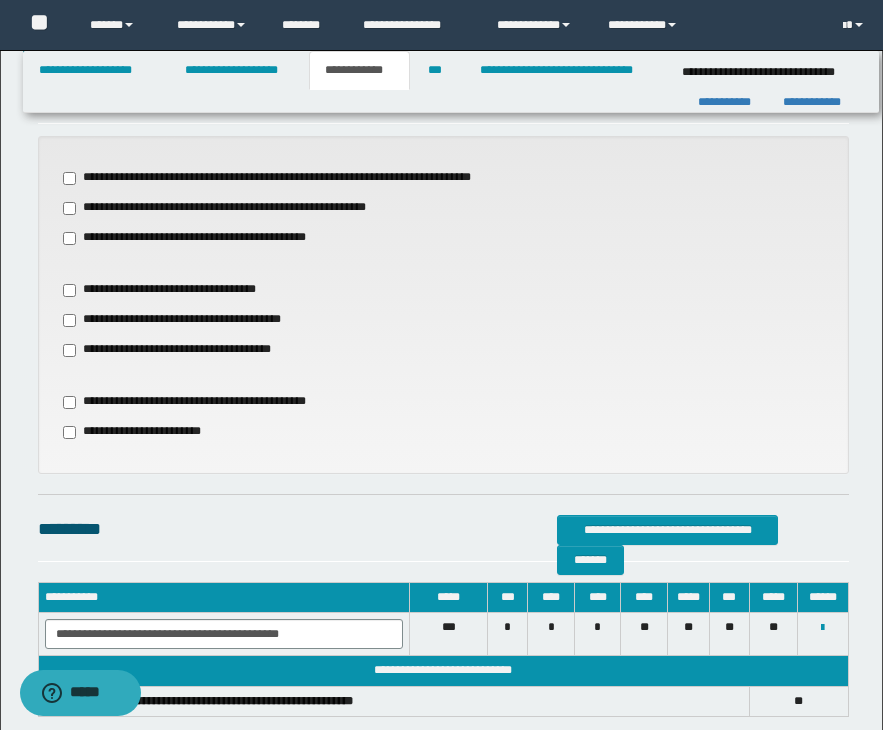 scroll, scrollTop: 680, scrollLeft: 0, axis: vertical 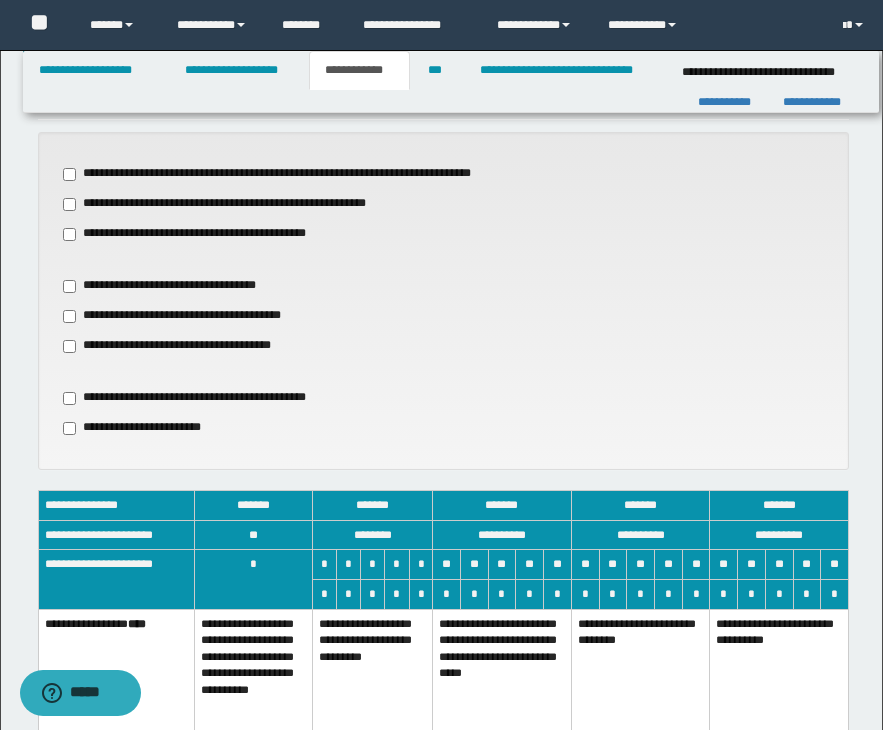 click on "**********" at bounding box center (443, 346) 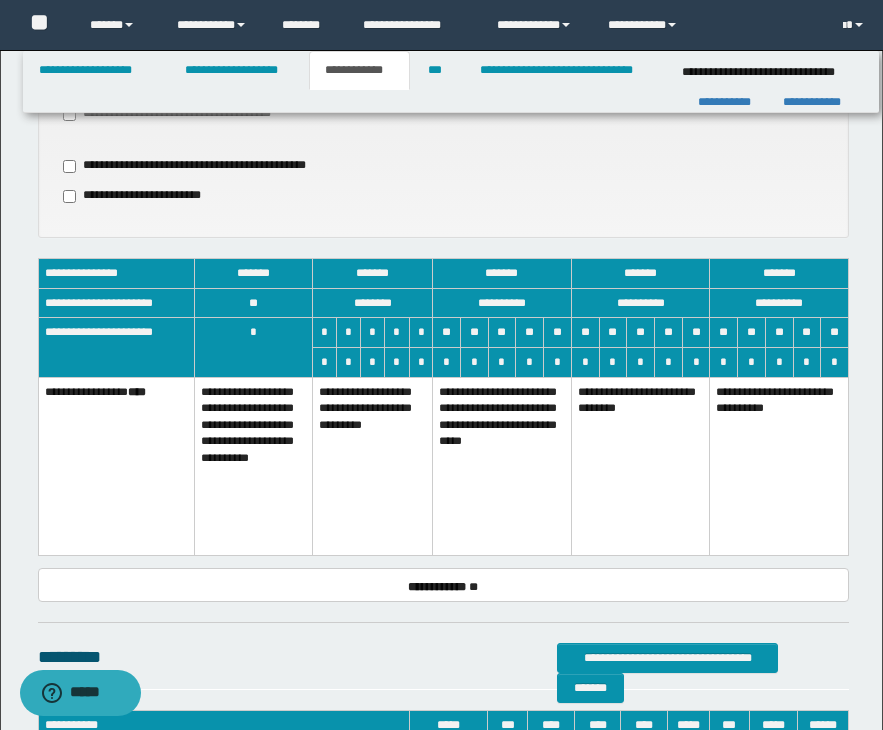 scroll, scrollTop: 920, scrollLeft: 0, axis: vertical 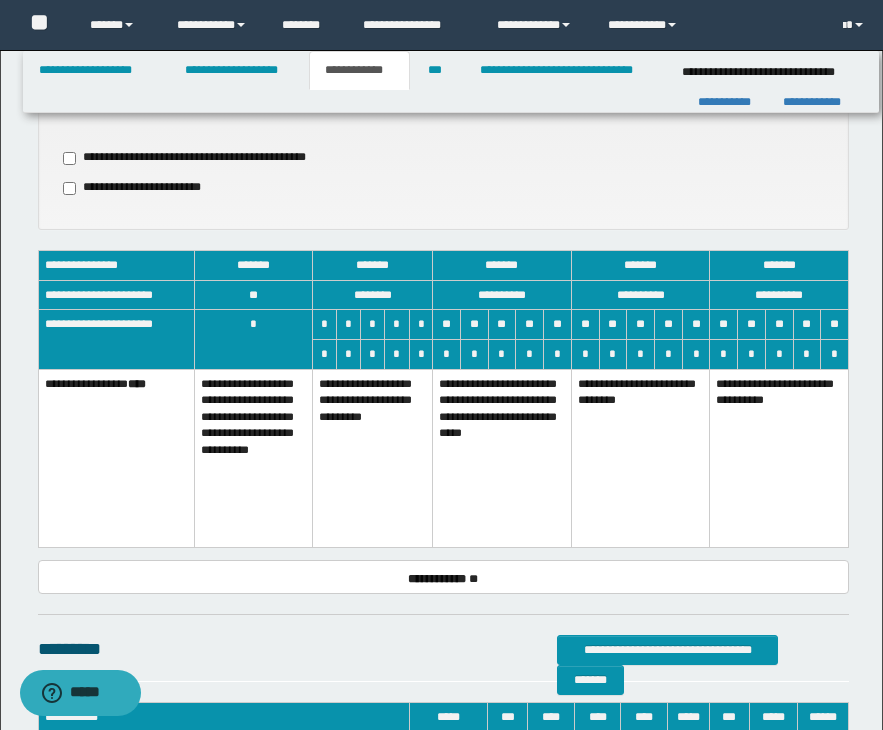 click on "**********" at bounding box center (372, 458) 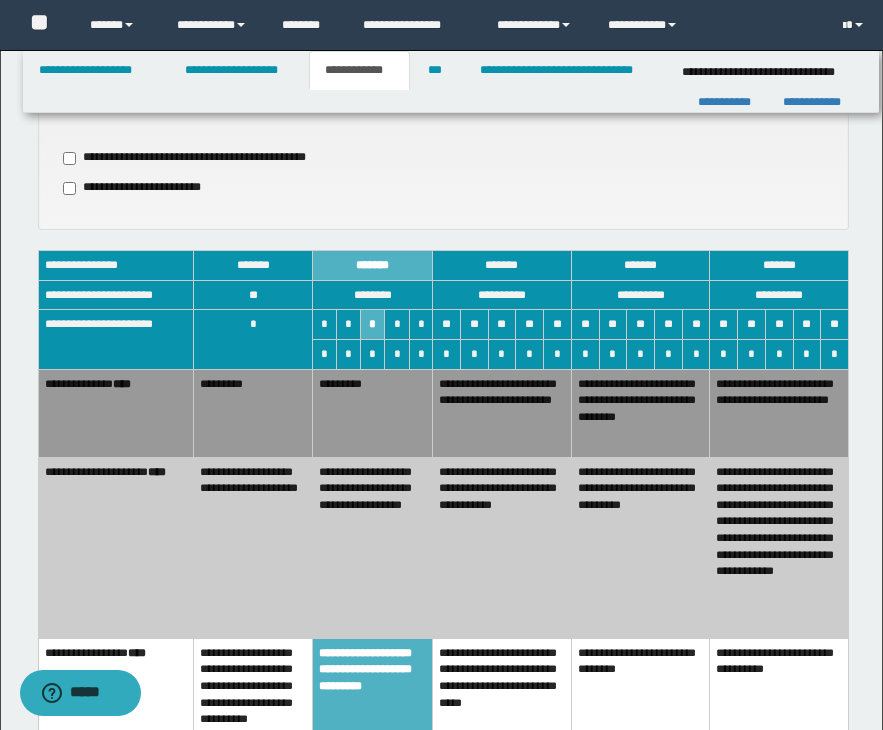 click on "**********" at bounding box center (253, 547) 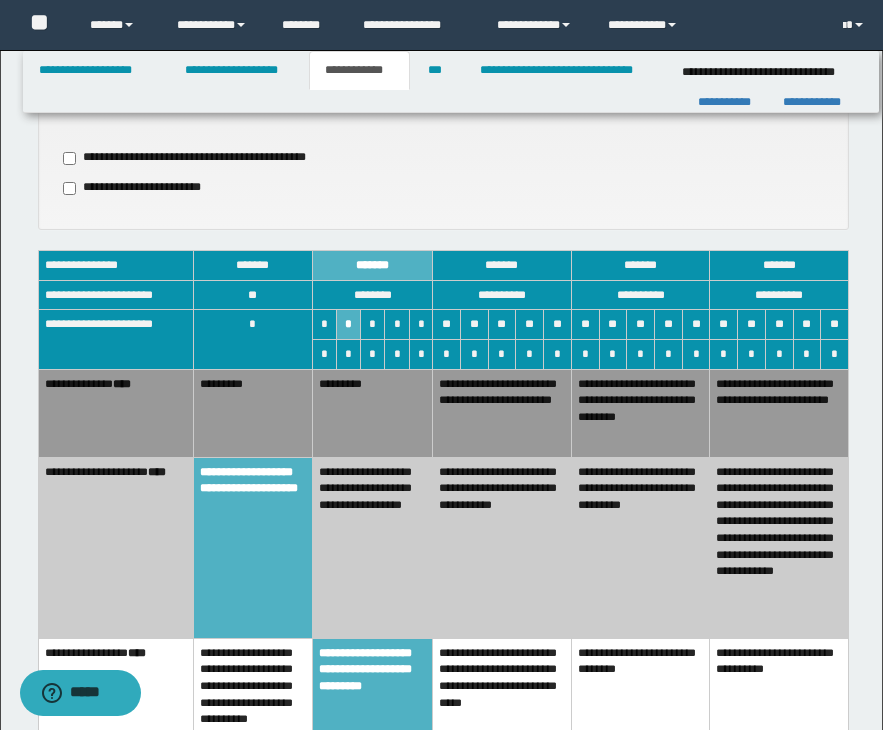 click on "*********" at bounding box center (373, 413) 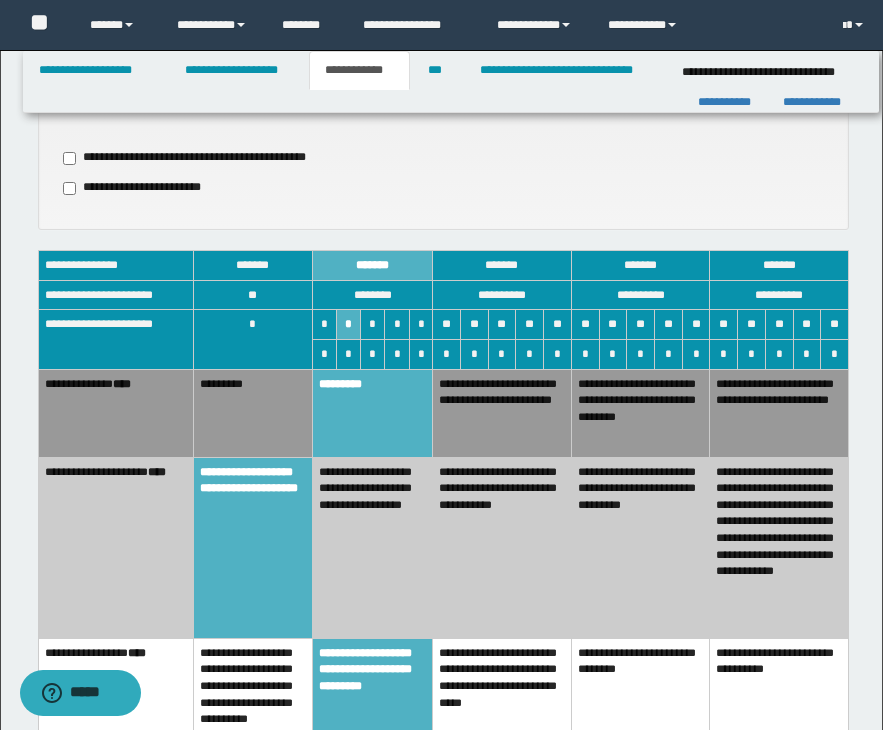click on "**********" at bounding box center [373, 547] 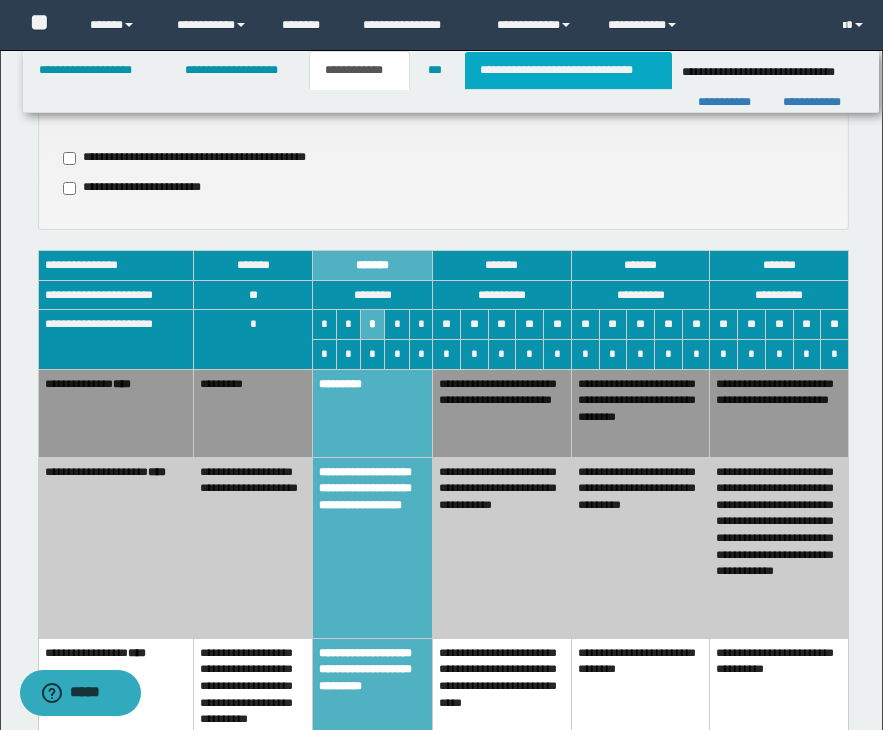 click on "**********" at bounding box center [568, 70] 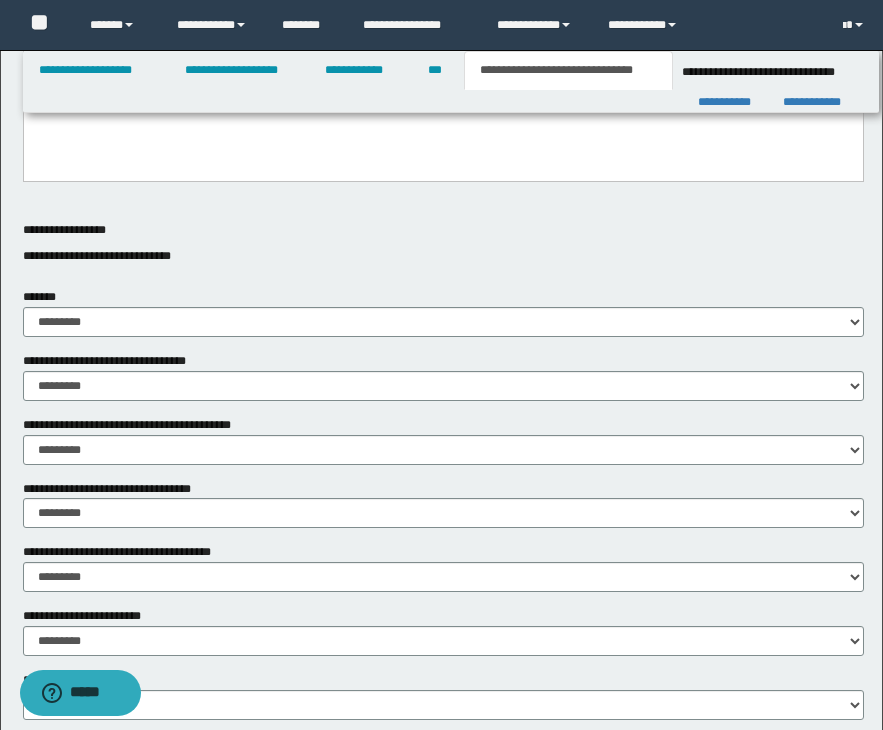 click on "**********" at bounding box center [442, 89] 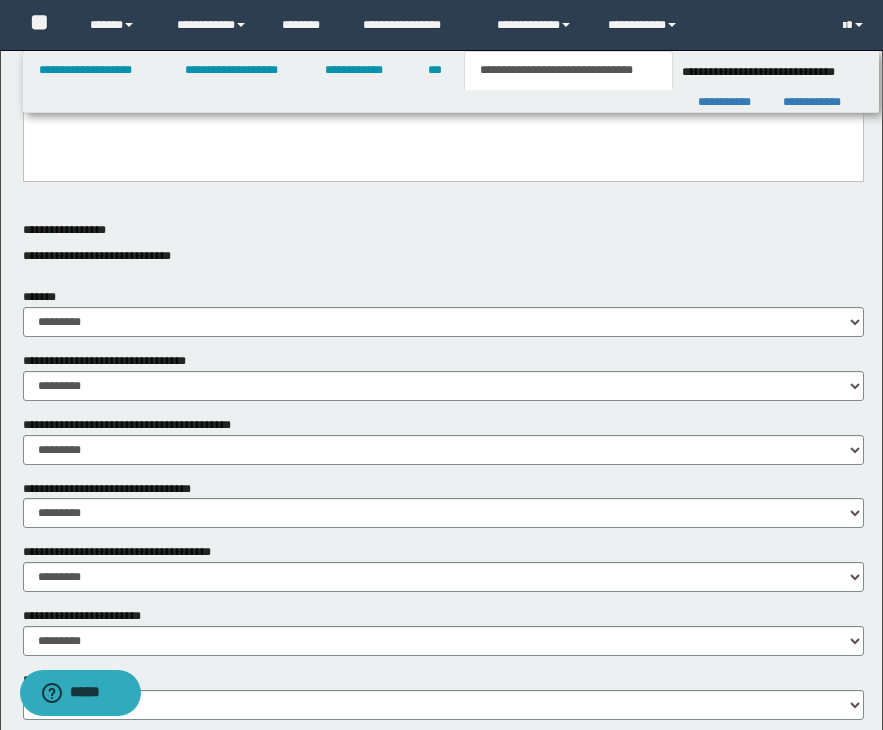 click on "**********" at bounding box center [442, 89] 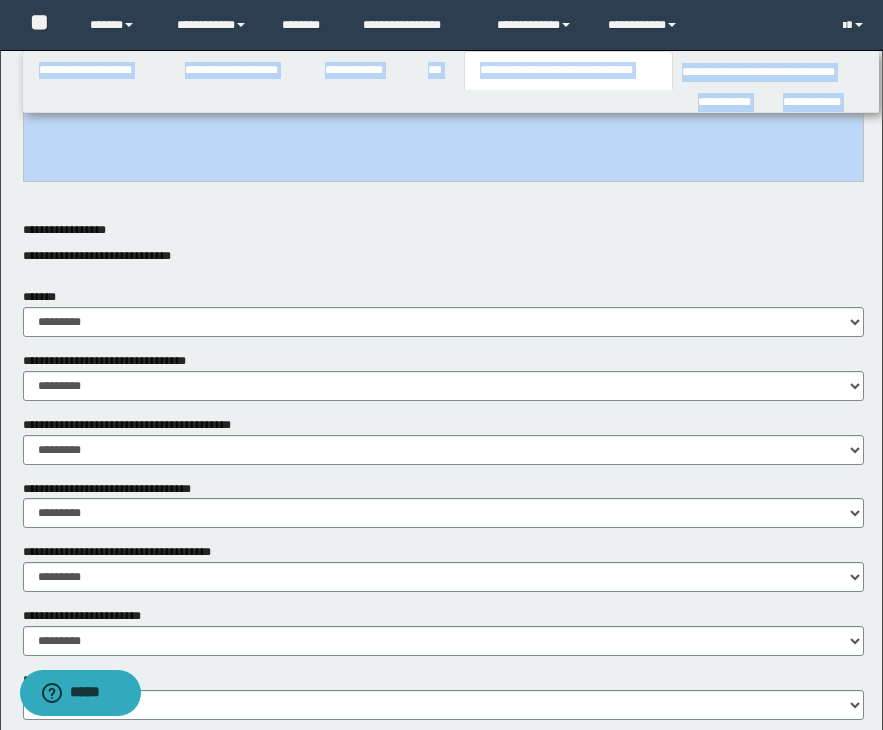 drag, startPoint x: 22, startPoint y: 196, endPoint x: 18, endPoint y: 52, distance: 144.05554 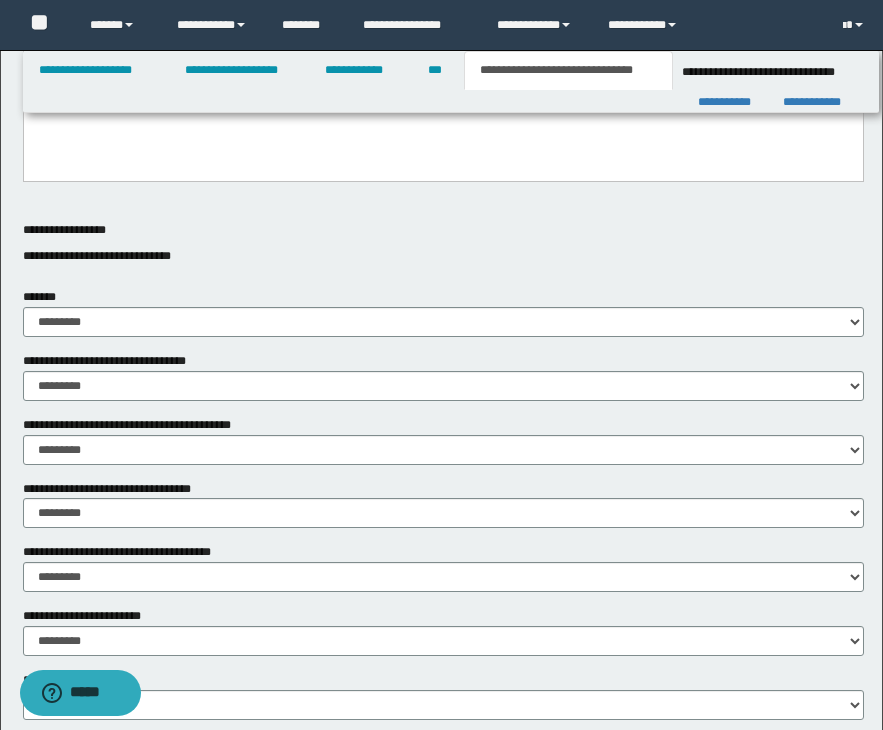click on "**********" at bounding box center (442, 89) 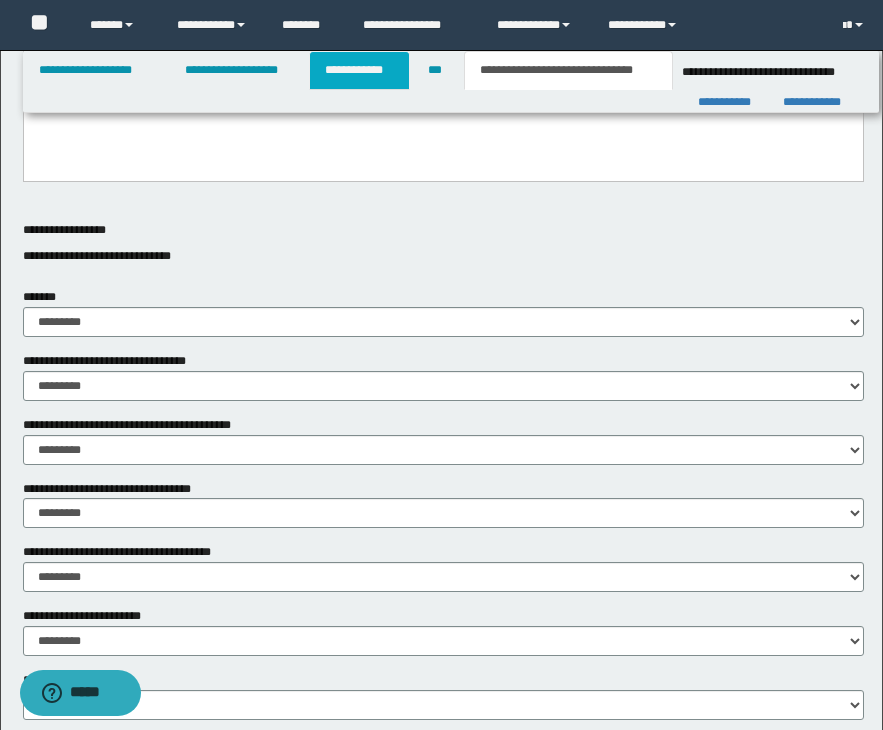 click on "**********" at bounding box center (359, 70) 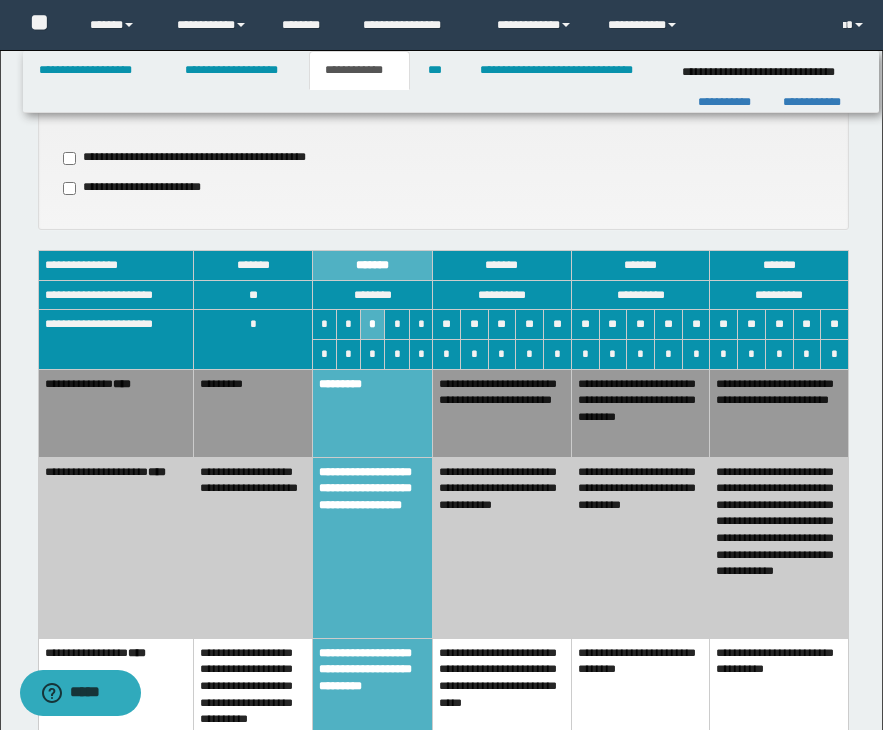 click on "**********" at bounding box center (441, 143) 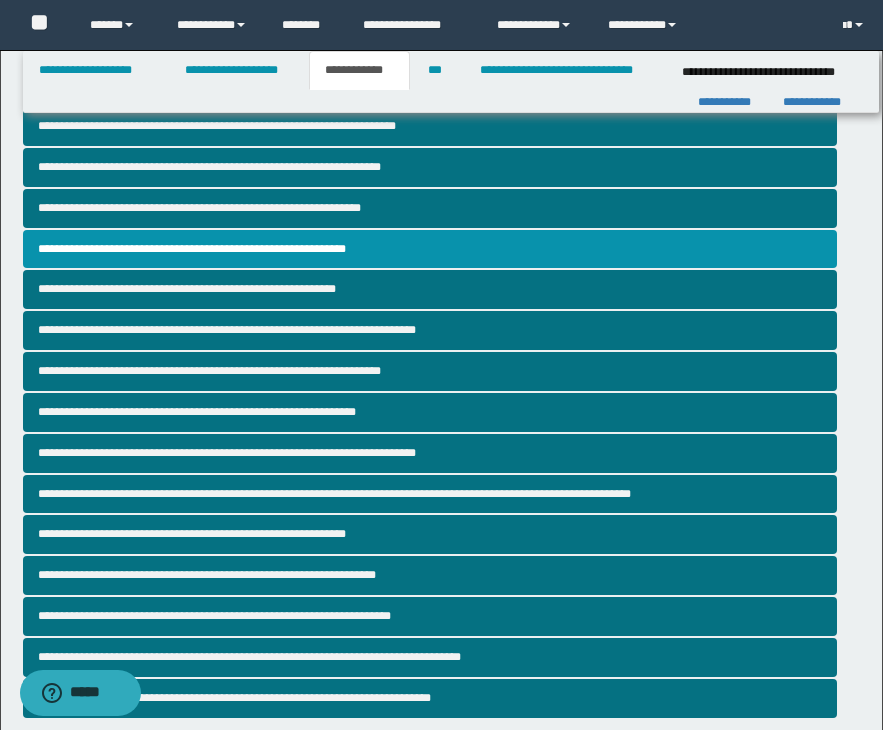 scroll, scrollTop: 0, scrollLeft: 0, axis: both 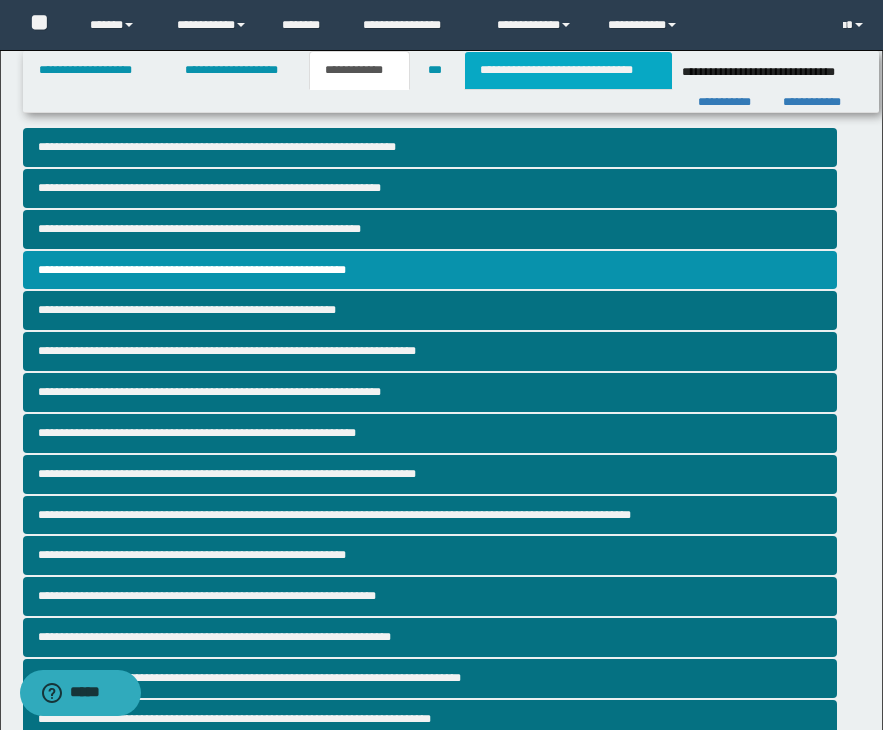 click on "**********" at bounding box center (568, 70) 